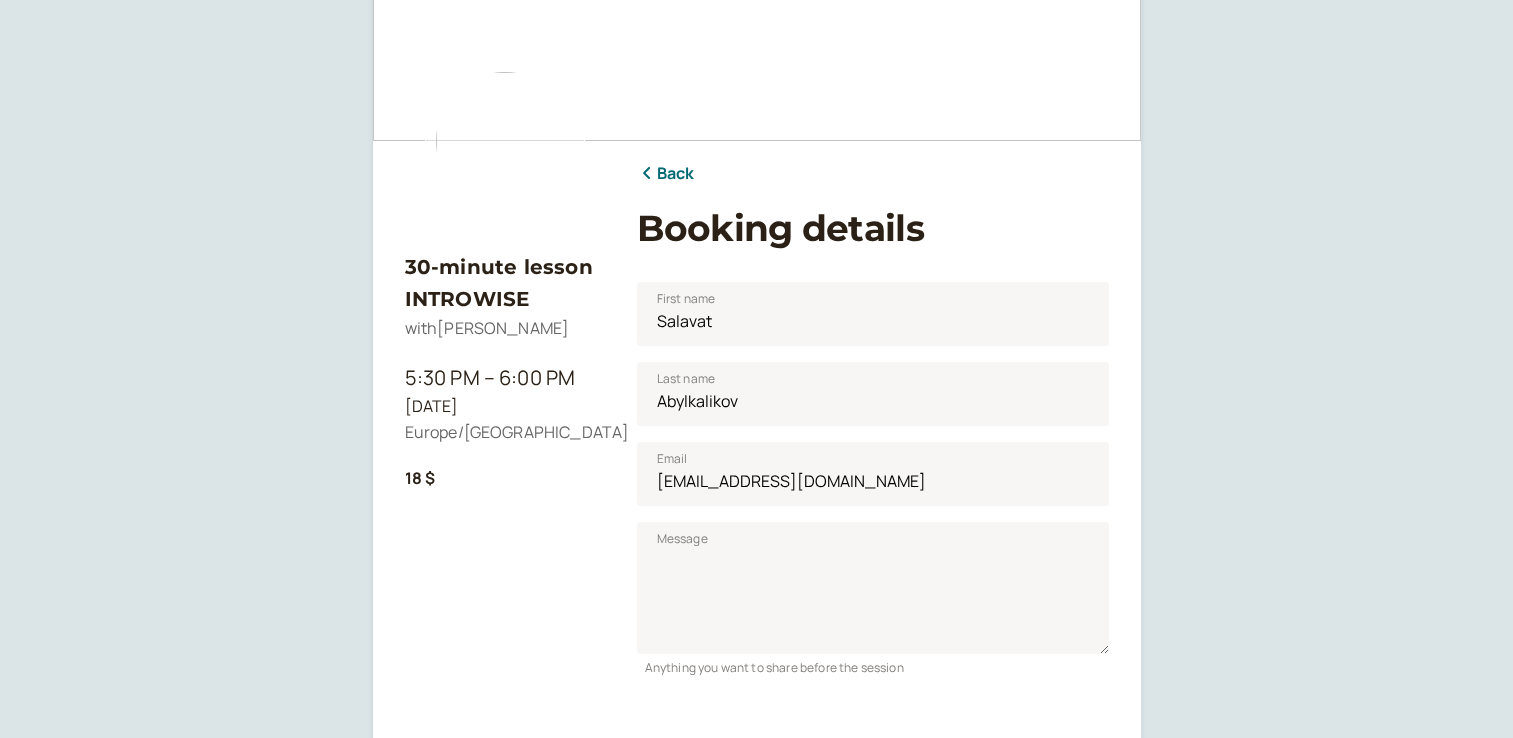 scroll, scrollTop: 0, scrollLeft: 0, axis: both 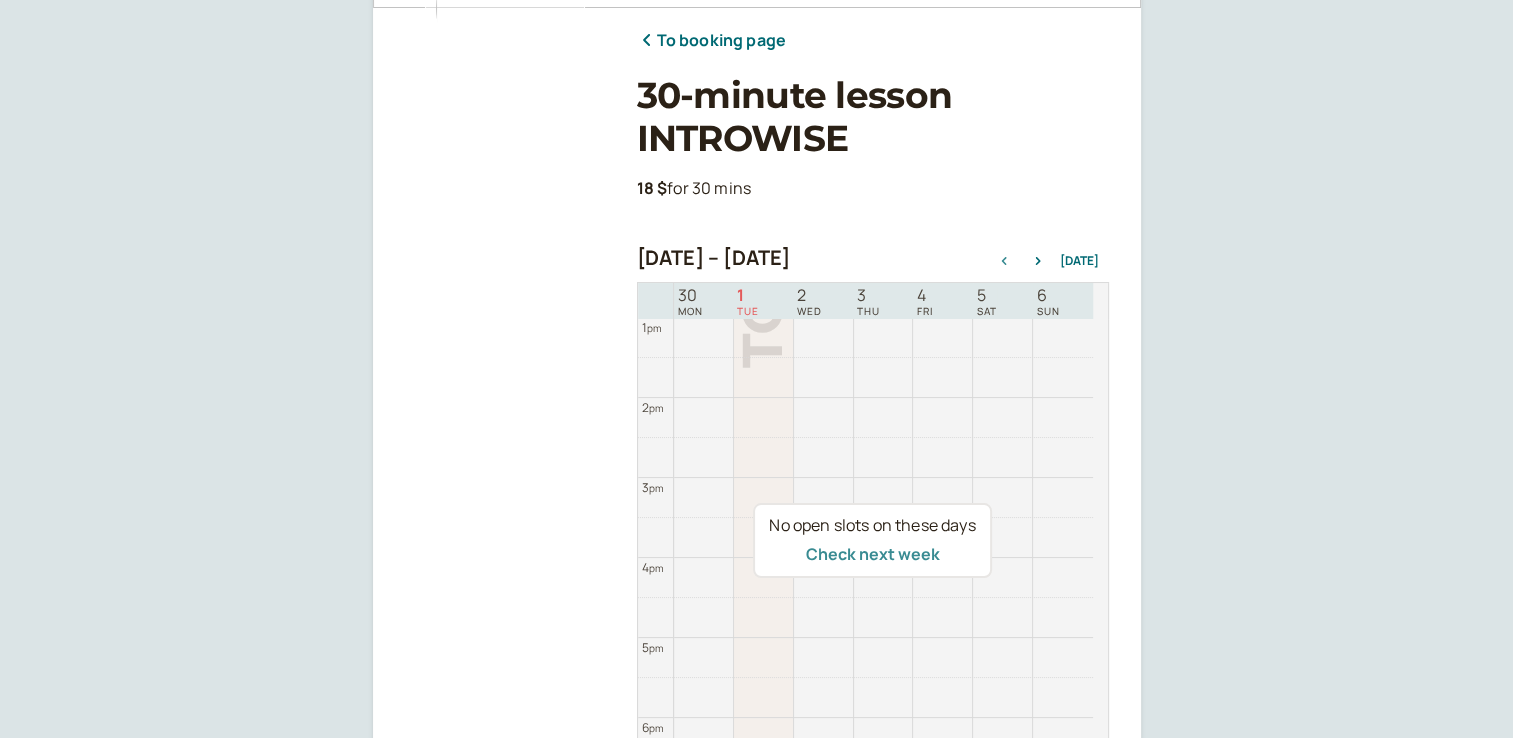 click on "Check next week" at bounding box center (872, 554) 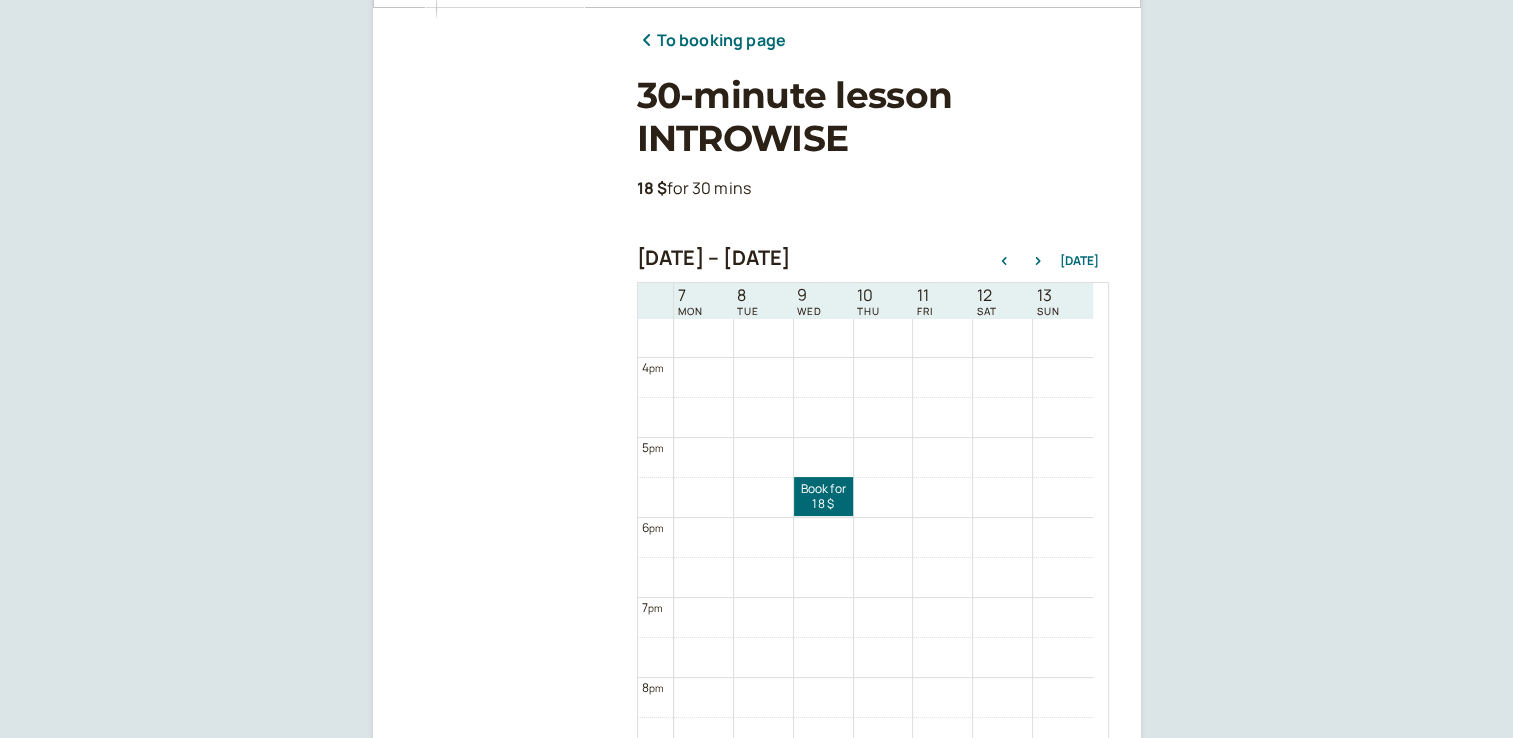 scroll, scrollTop: 1440, scrollLeft: 0, axis: vertical 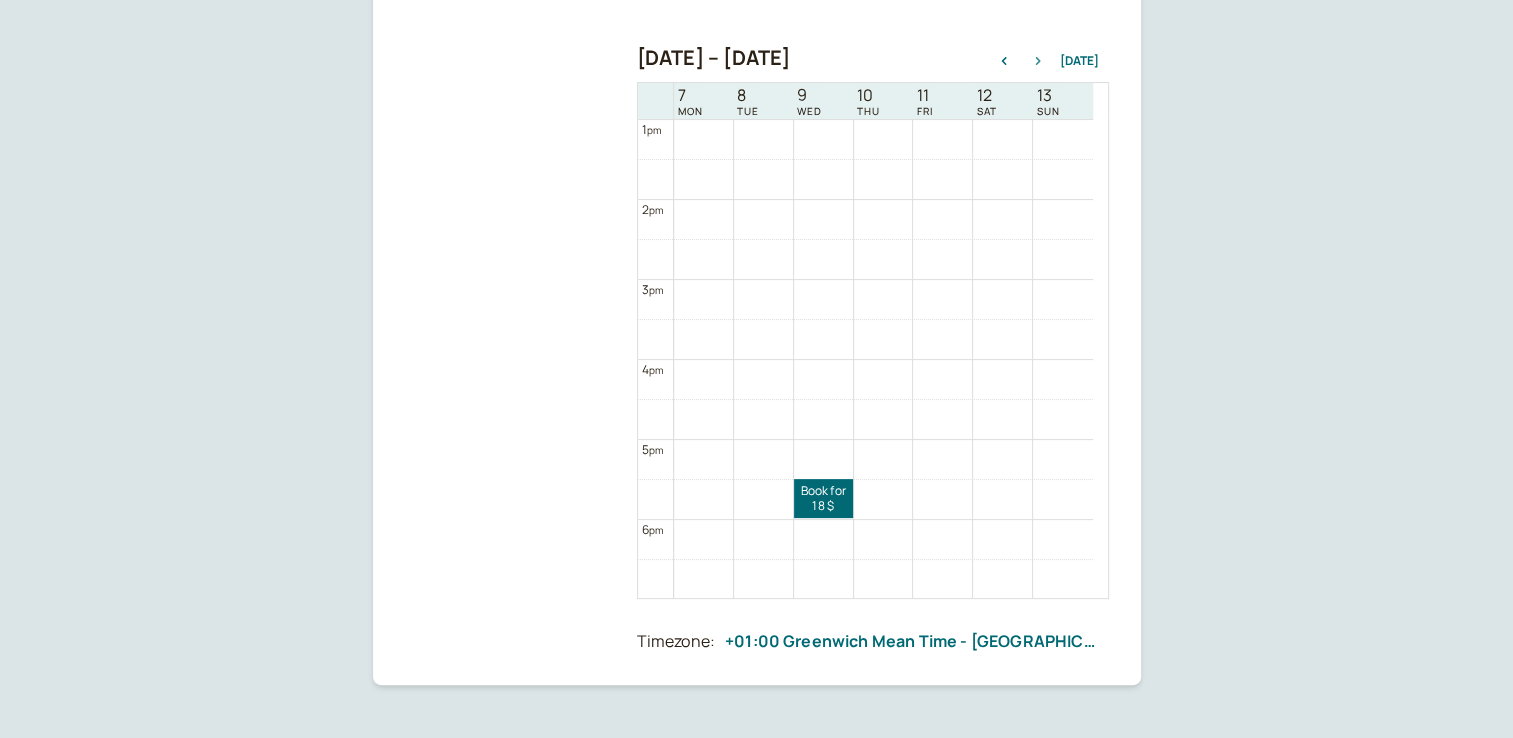 click 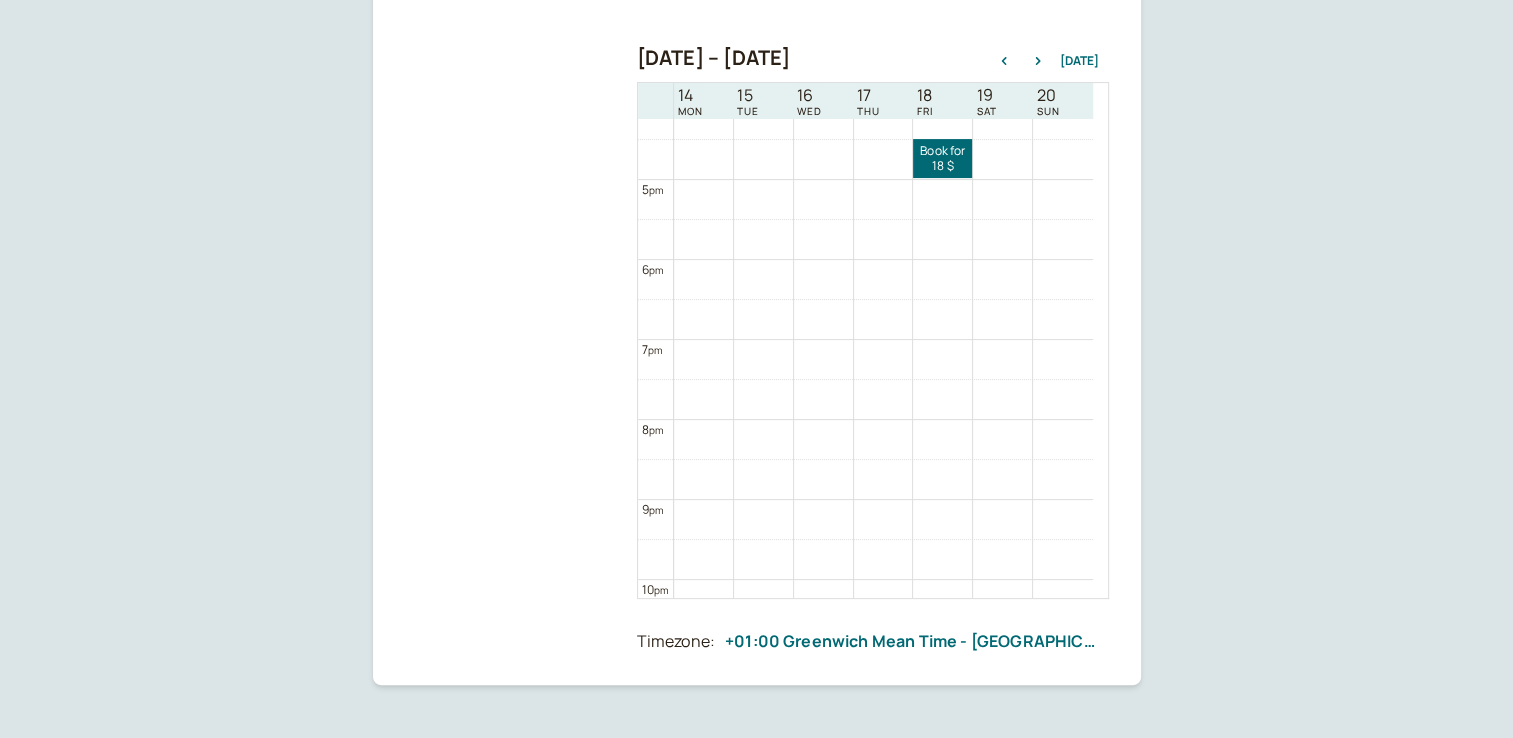 scroll, scrollTop: 1100, scrollLeft: 0, axis: vertical 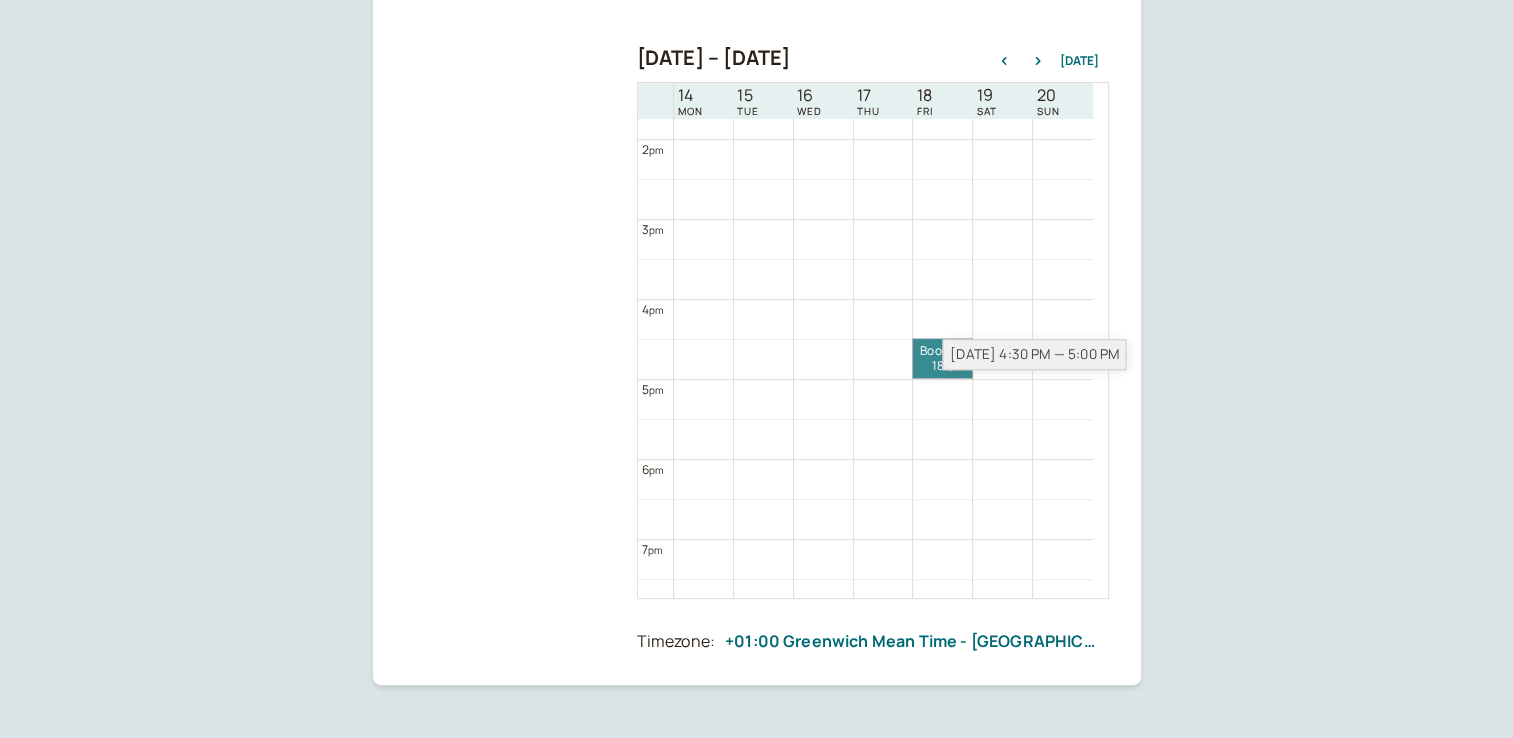 click on "Book for 18 $ 18 $" at bounding box center [942, 358] 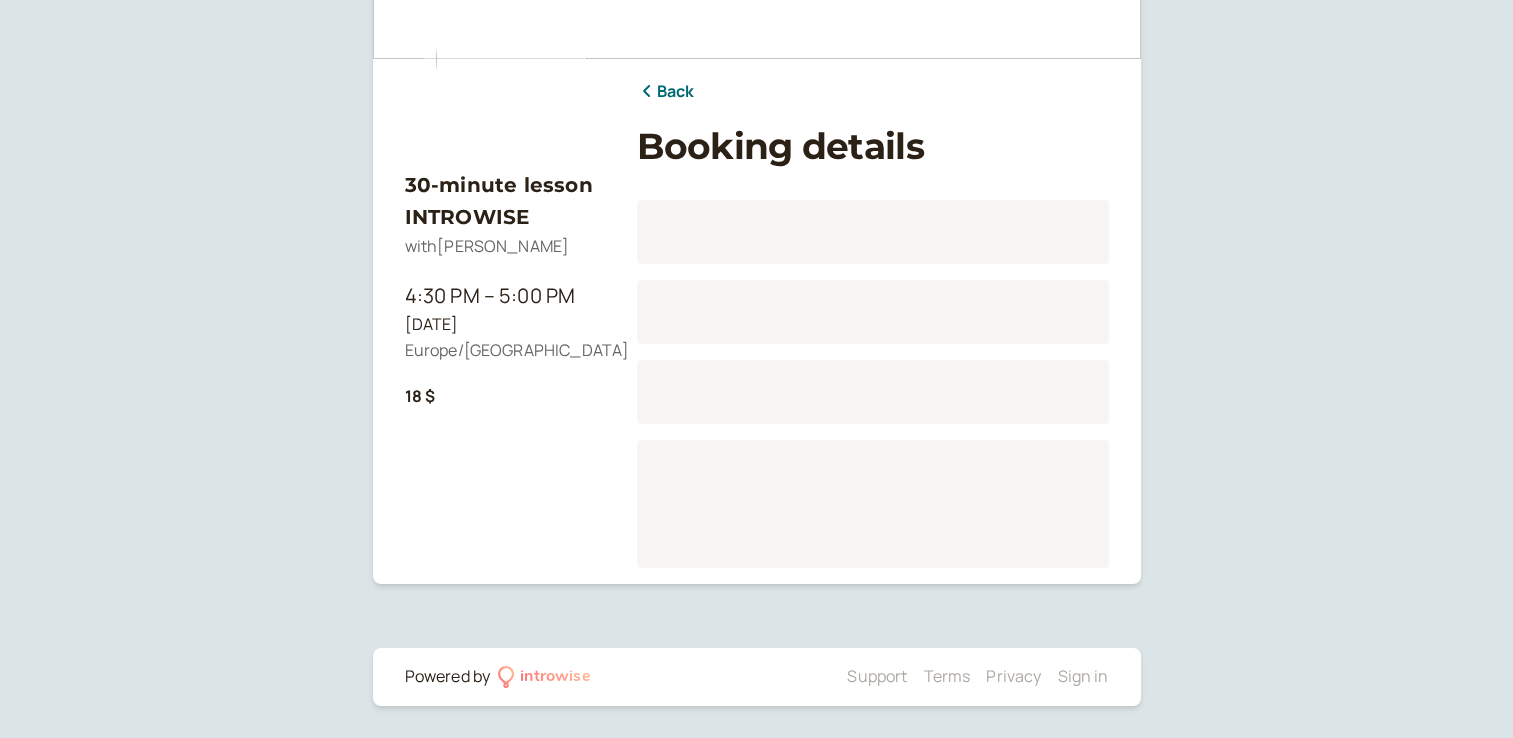 scroll, scrollTop: 188, scrollLeft: 0, axis: vertical 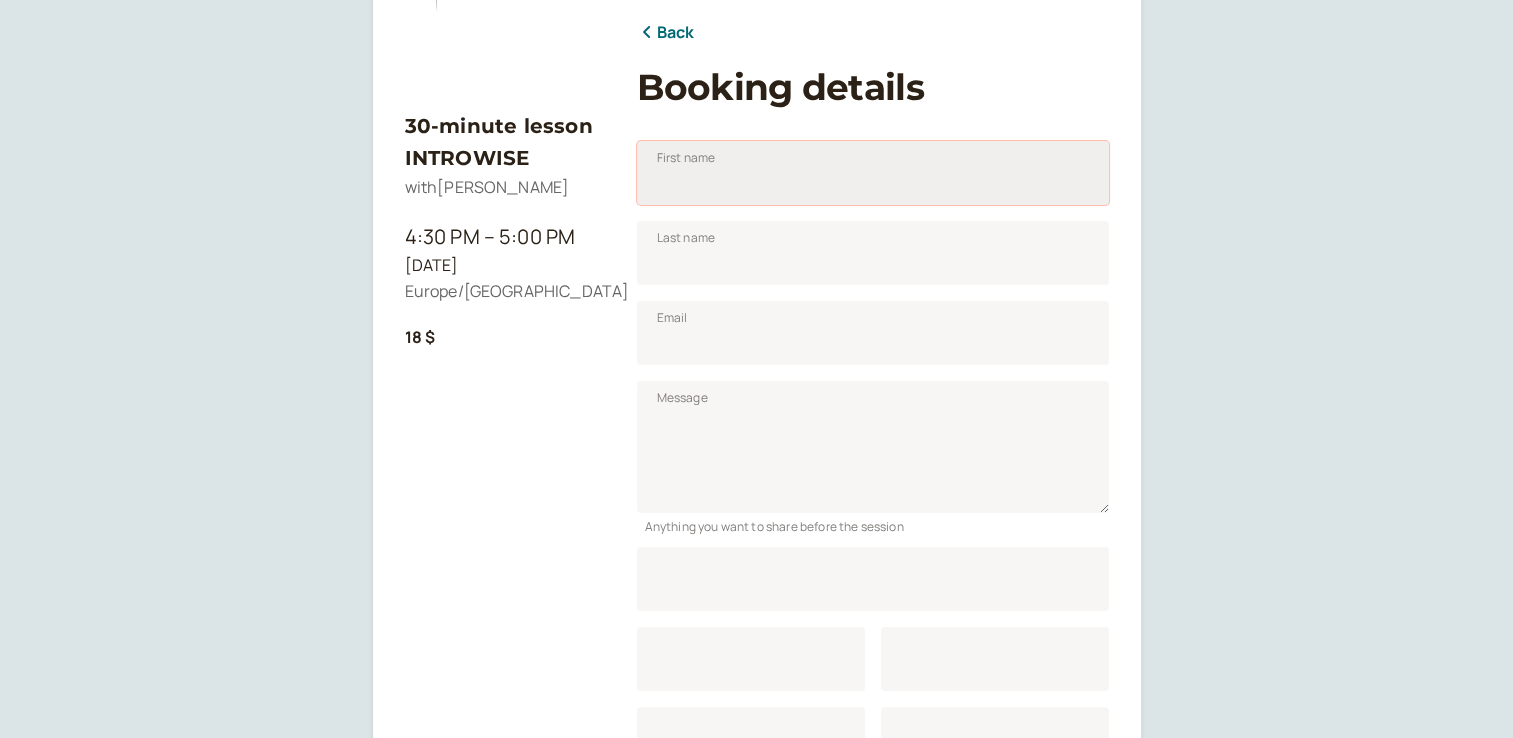 click on "First name" at bounding box center (873, 173) 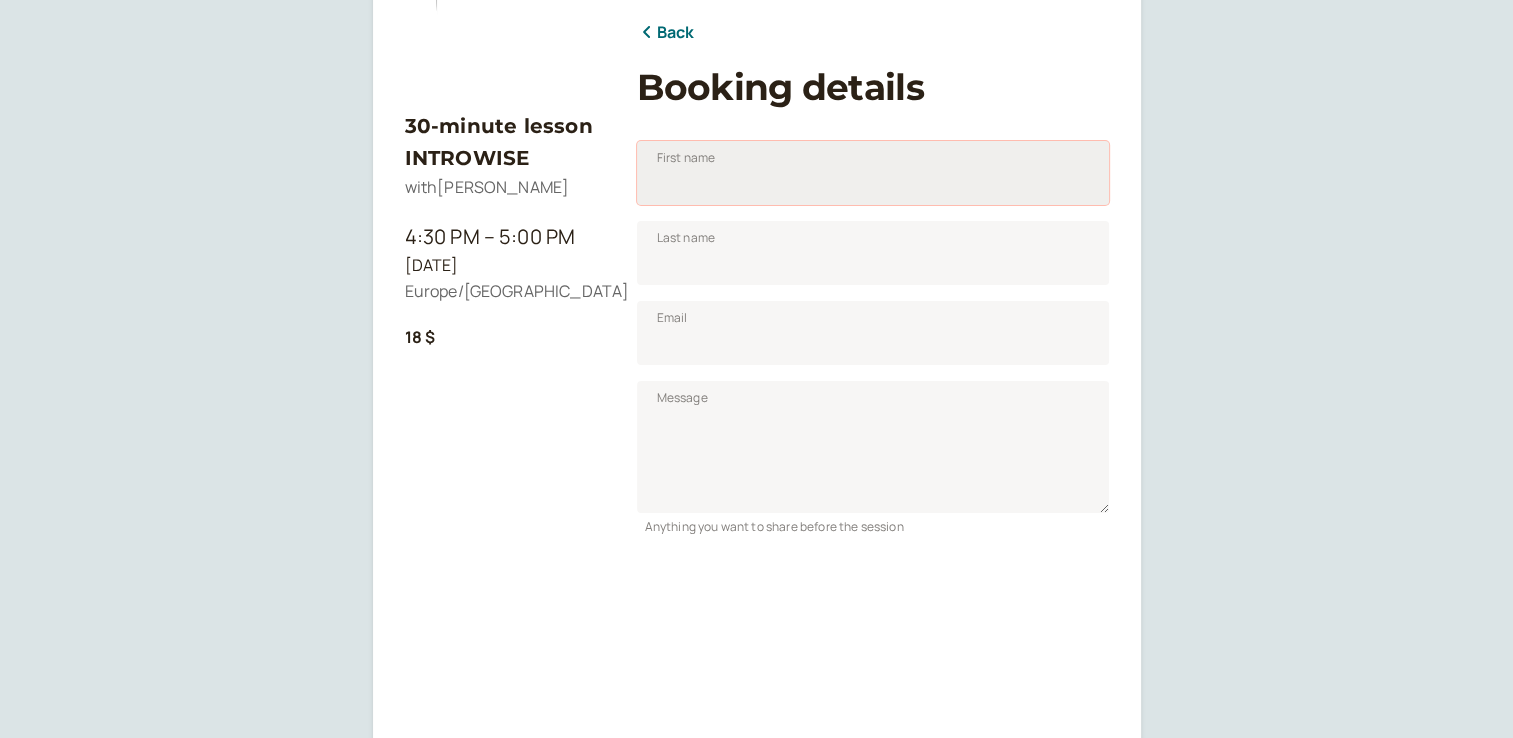 click on "First name" at bounding box center (873, 173) 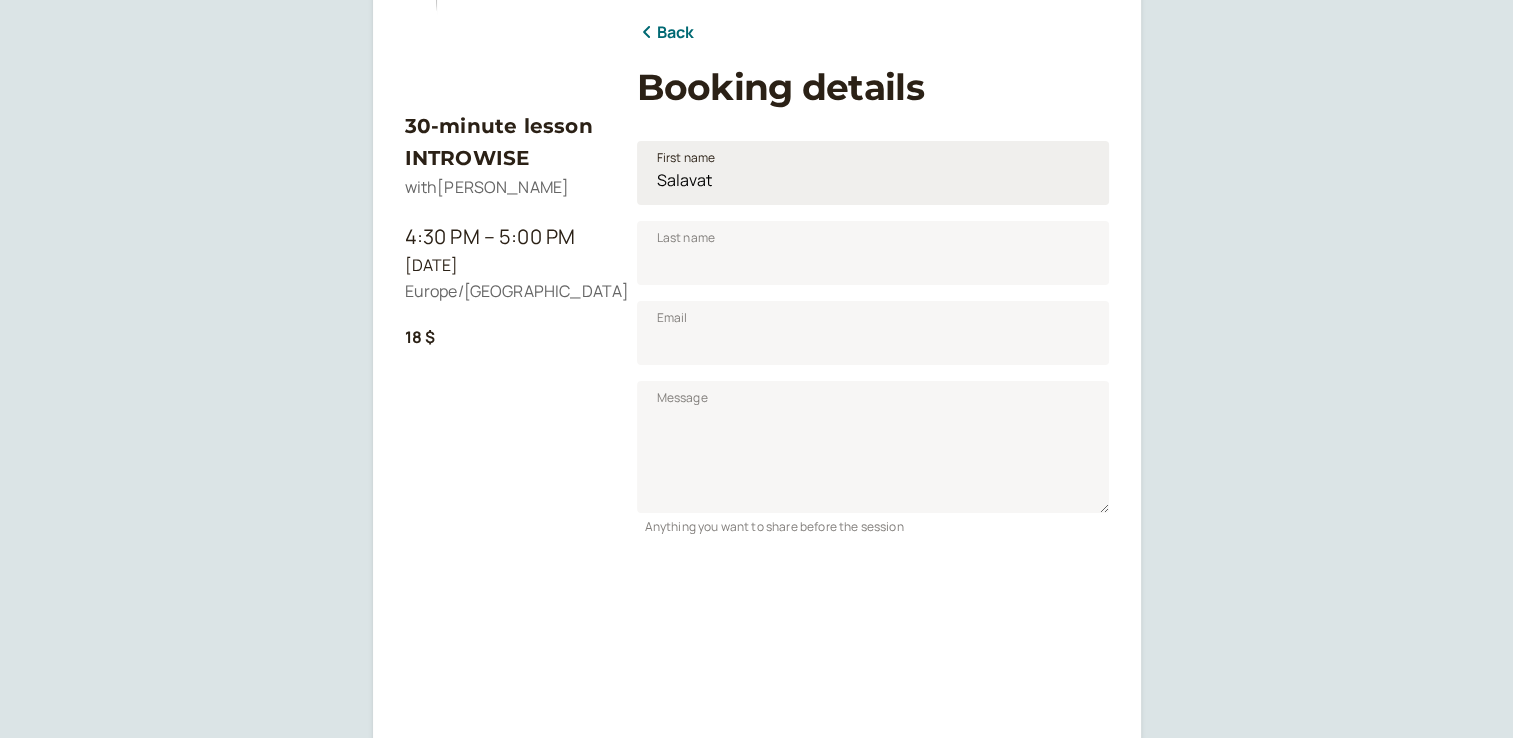 type on "Abylkalikov" 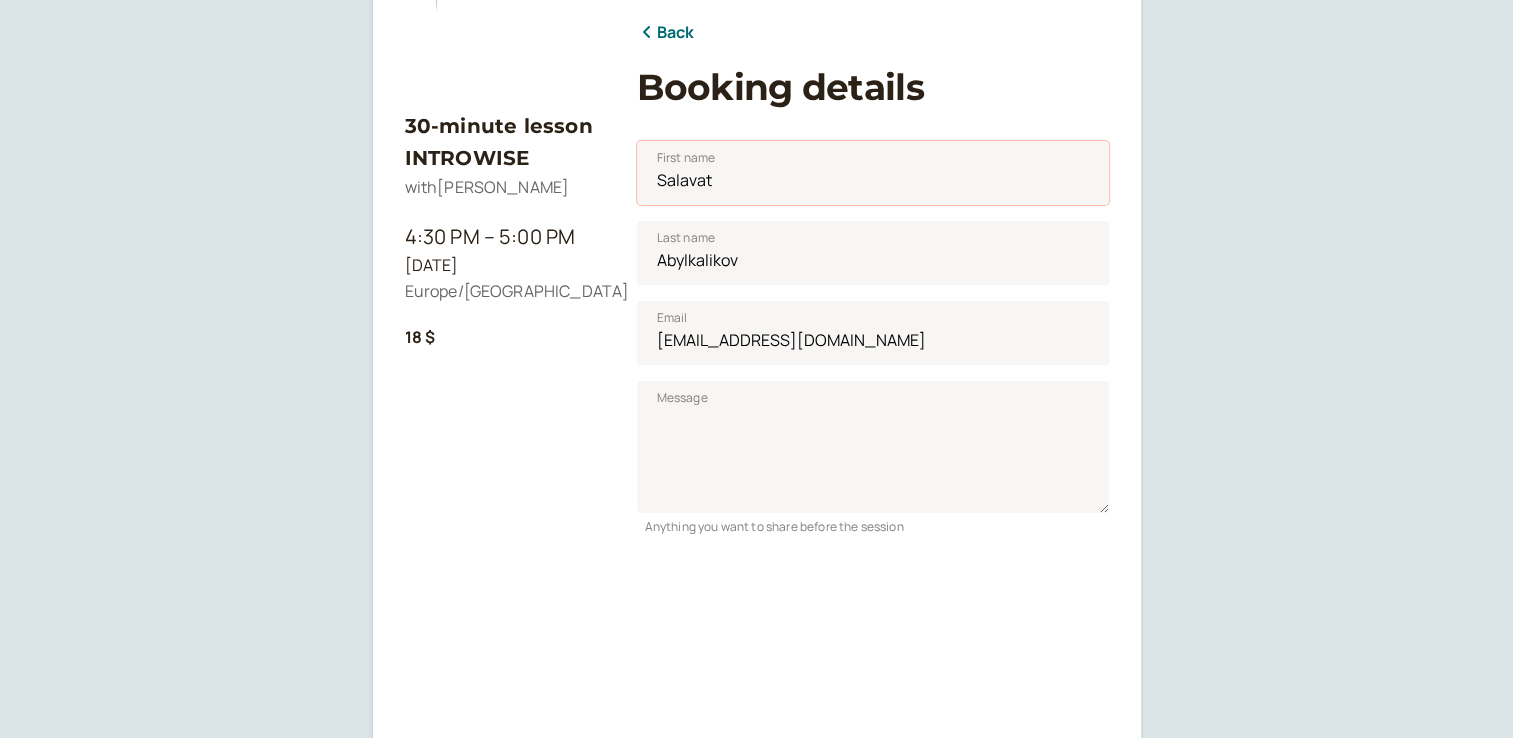 drag, startPoint x: 732, startPoint y: 174, endPoint x: 631, endPoint y: 175, distance: 101.00495 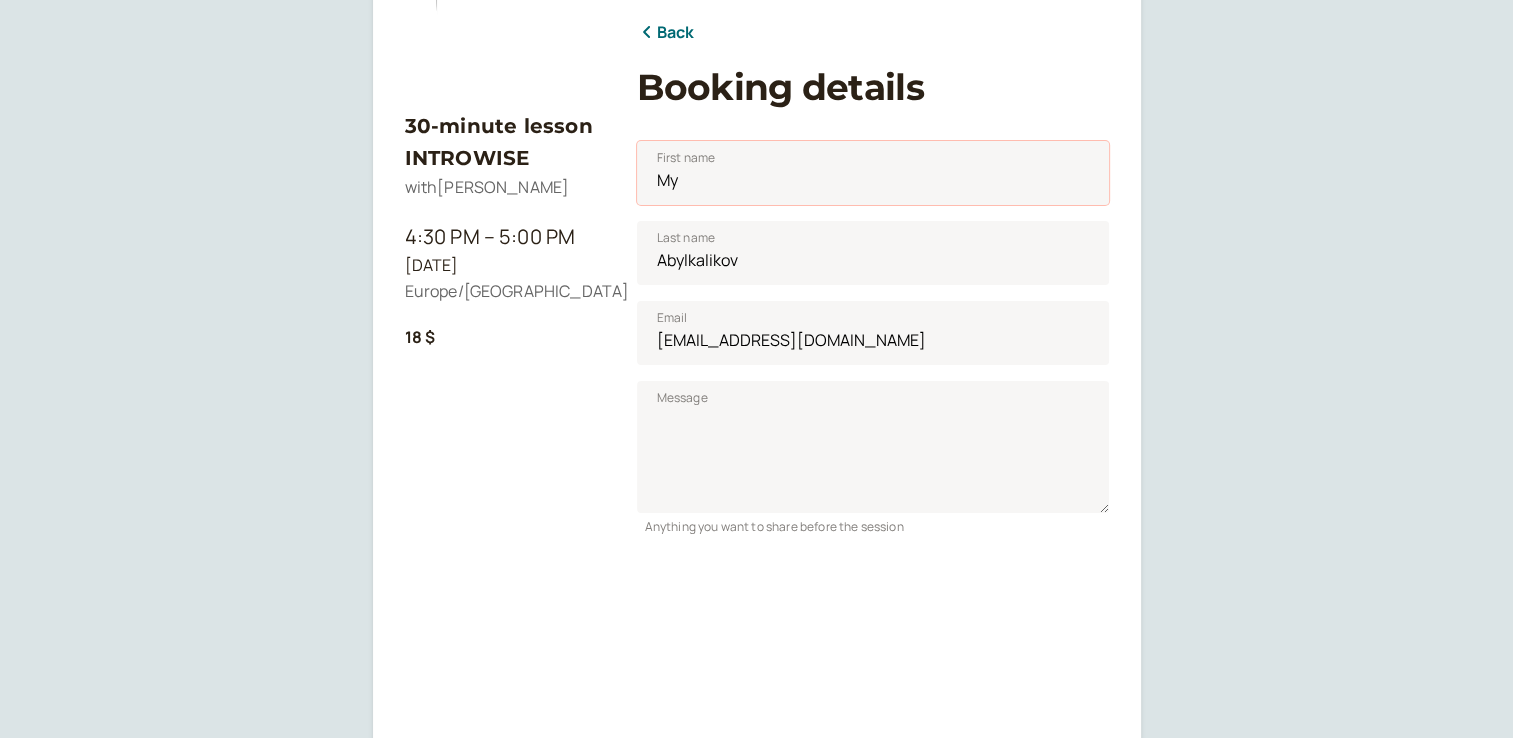 type on "М" 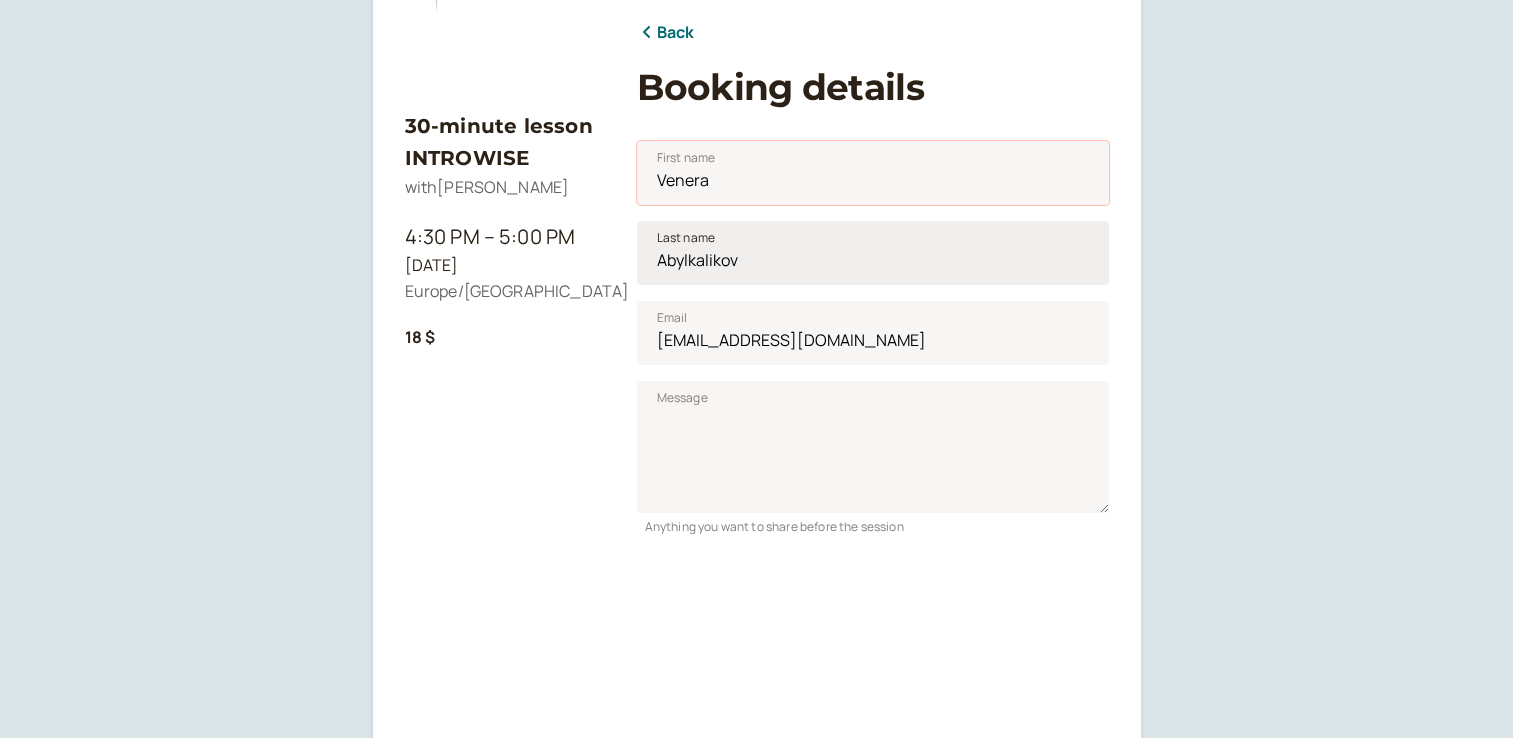 type on "Venera" 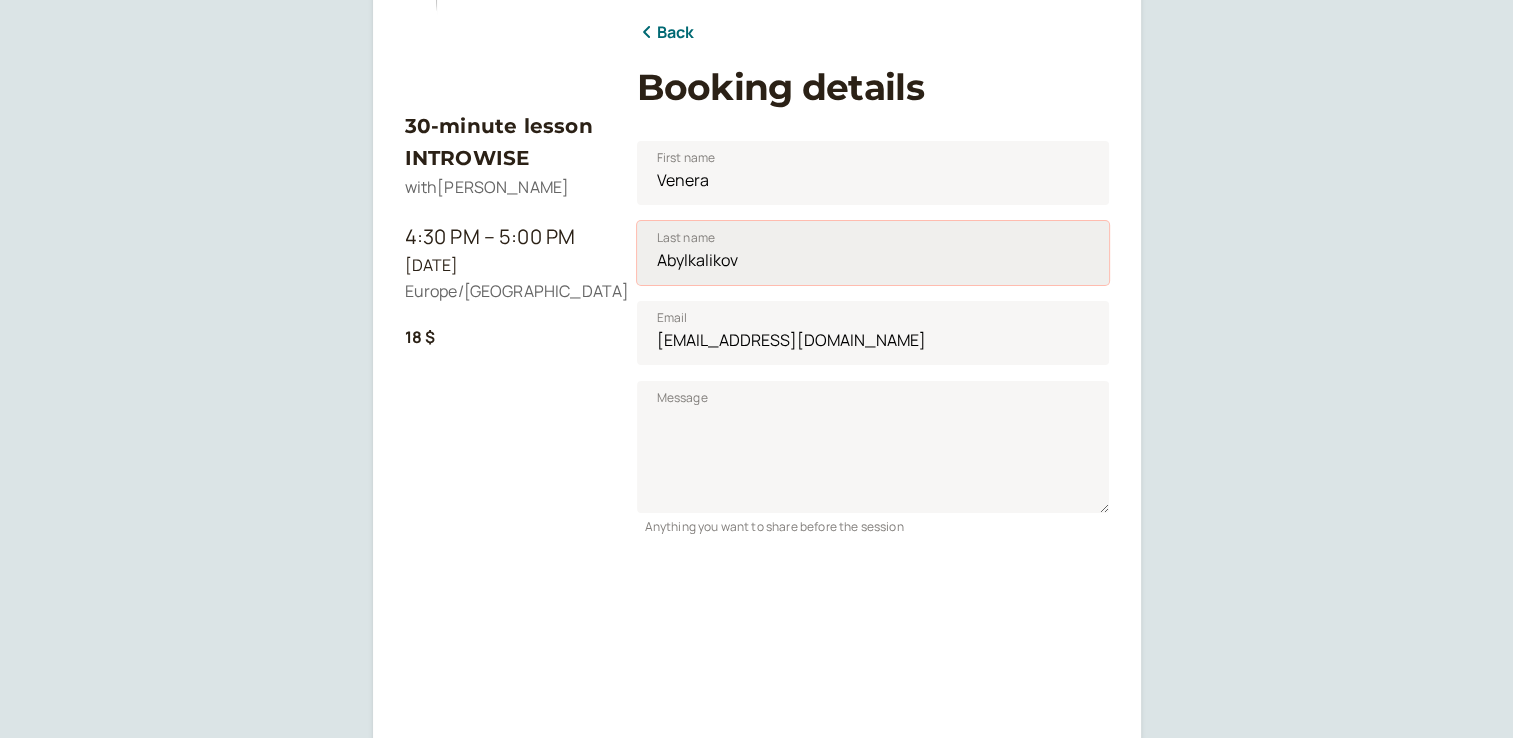 click on "Abylkalikov" at bounding box center (873, 253) 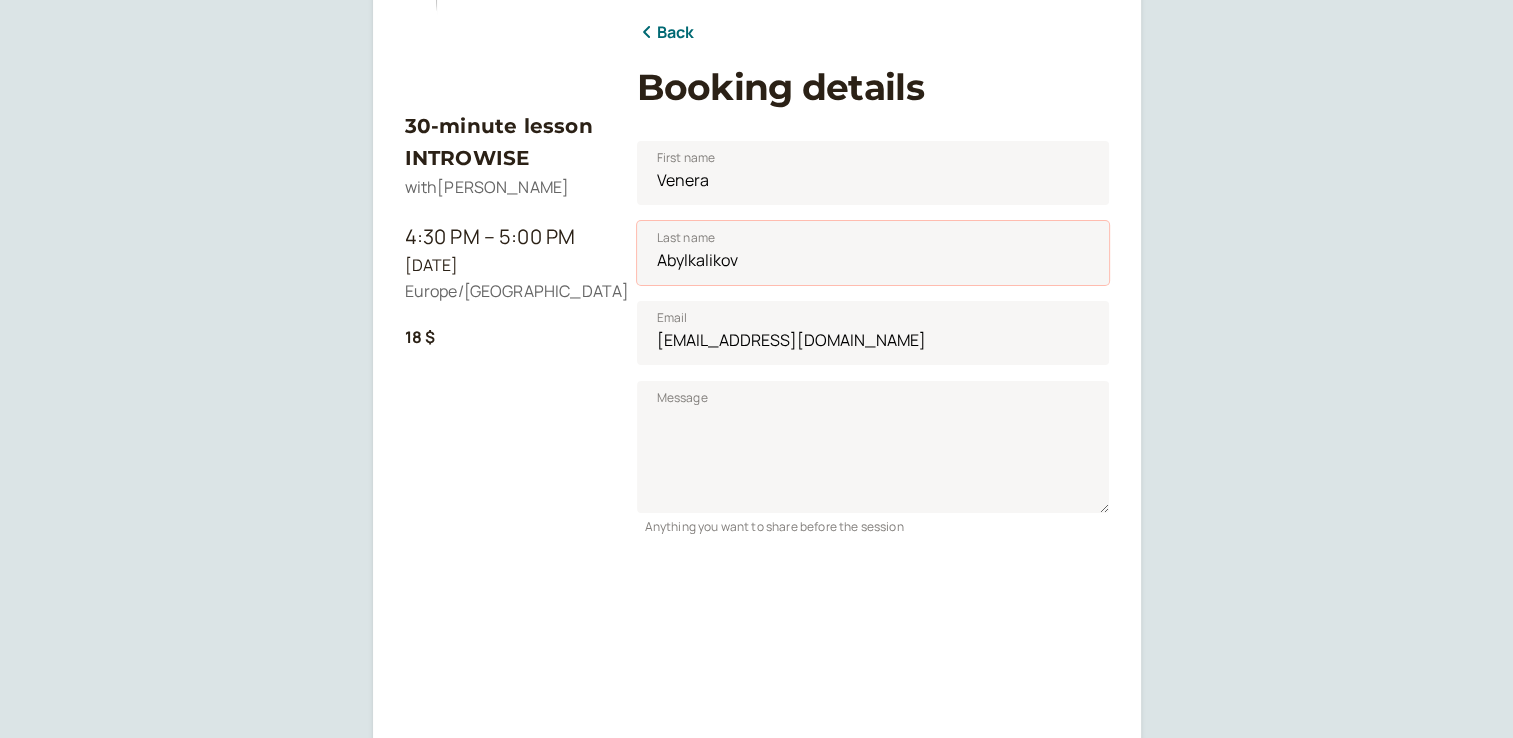 drag, startPoint x: 768, startPoint y: 256, endPoint x: 615, endPoint y: 258, distance: 153.01308 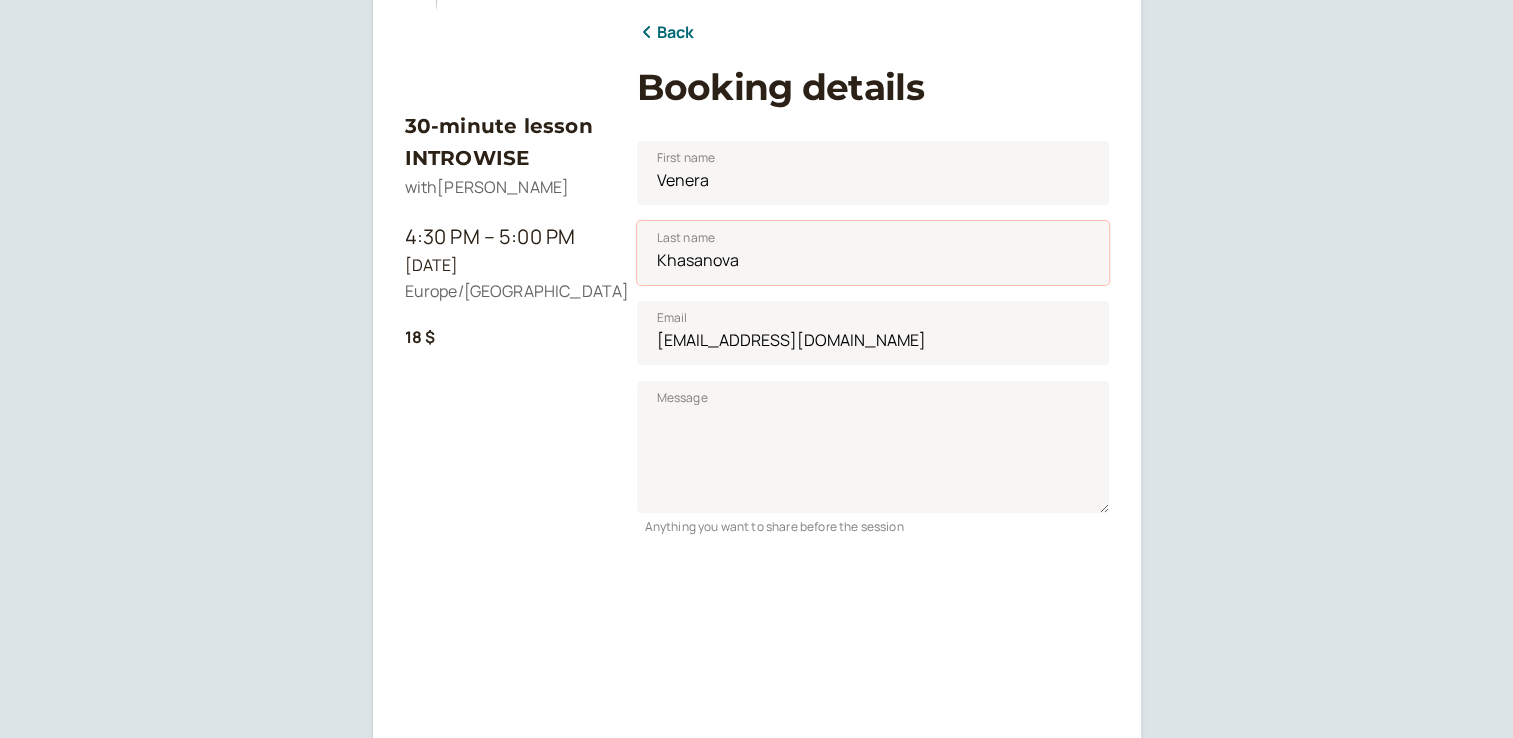 type on "Khasanova" 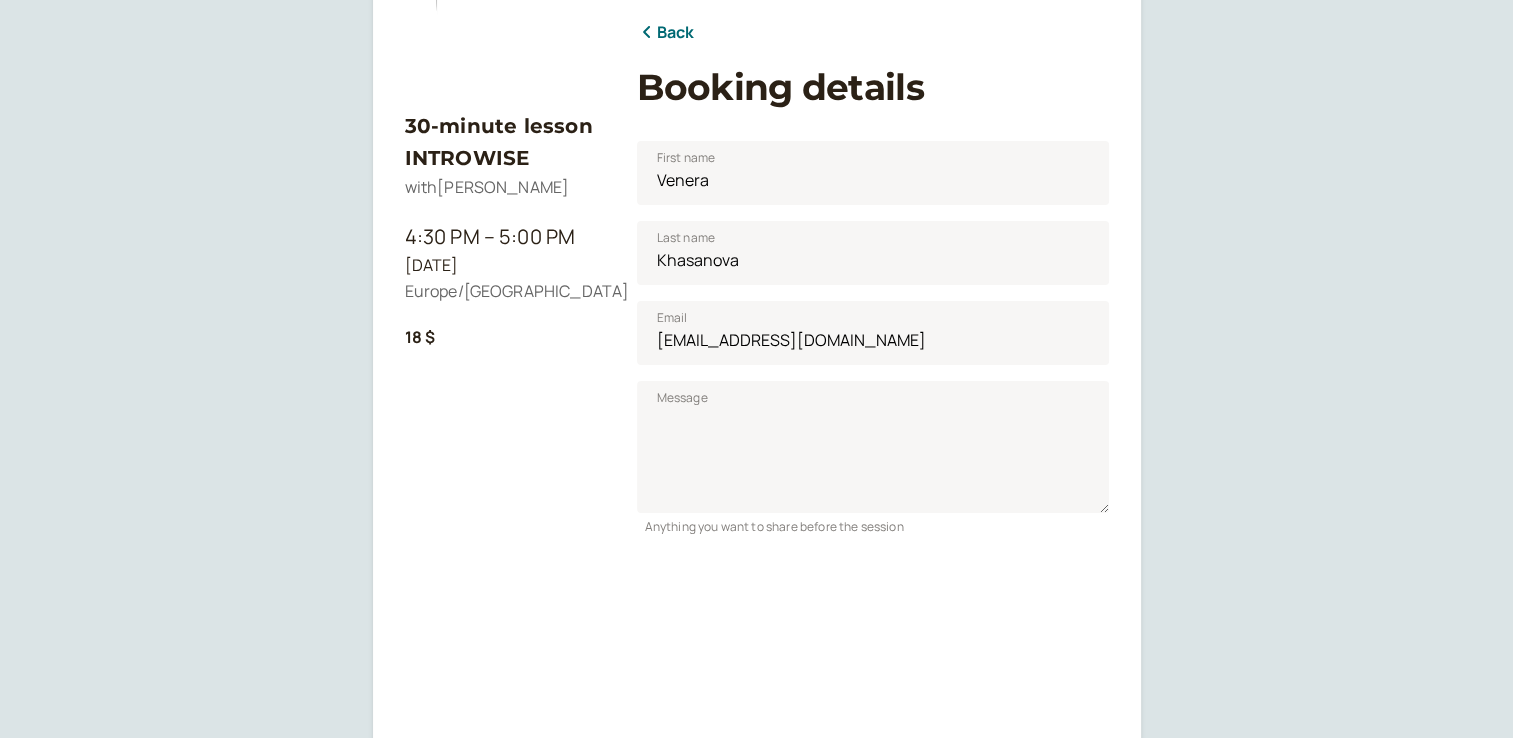 click on "30-minute lesson INTROWISE with  [PERSON_NAME] 4:30 PM – 5:00 PM [DATE] [GEOGRAPHIC_DATA]/[GEOGRAPHIC_DATA] 18 $ Back Booking details First name Venera Last name [PERSON_NAME] Email [EMAIL_ADDRESS][DOMAIN_NAME] Message Anything you want to share before the session  We handle your card details securely using   Stripe , a global online payment processing trusted by millions of businesses. Clicking "Confirm and book" means that you agree to the  [PERSON_NAME]  terms and the Introwise   Terms of Service   and   Privacy Policy   and authorize  [PERSON_NAME]  to charge your payment method    in accordance with that agreement . Confirm & Book Powered by introwise Support Terms Privacy Sign in" at bounding box center (756, 465) 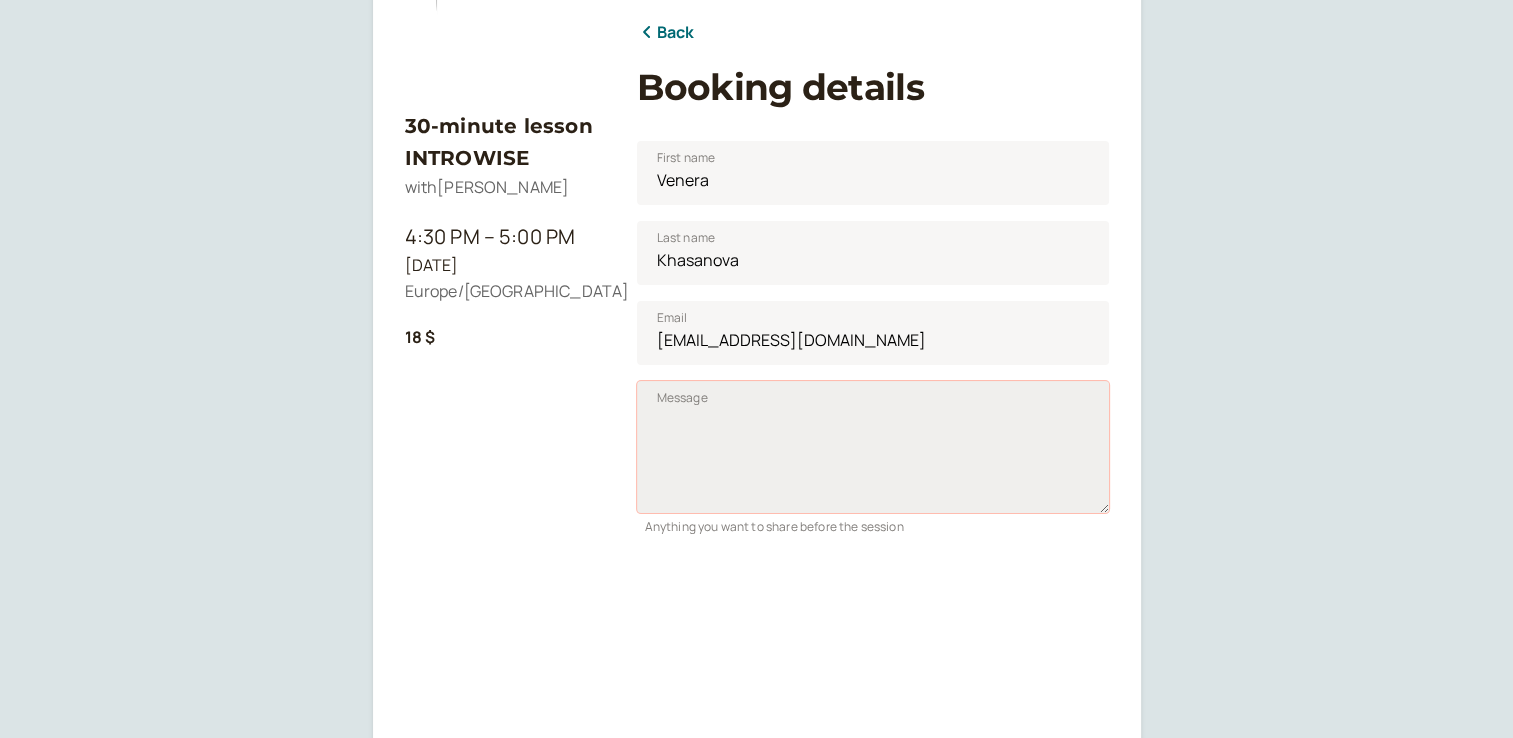 click on "Message" at bounding box center [873, 447] 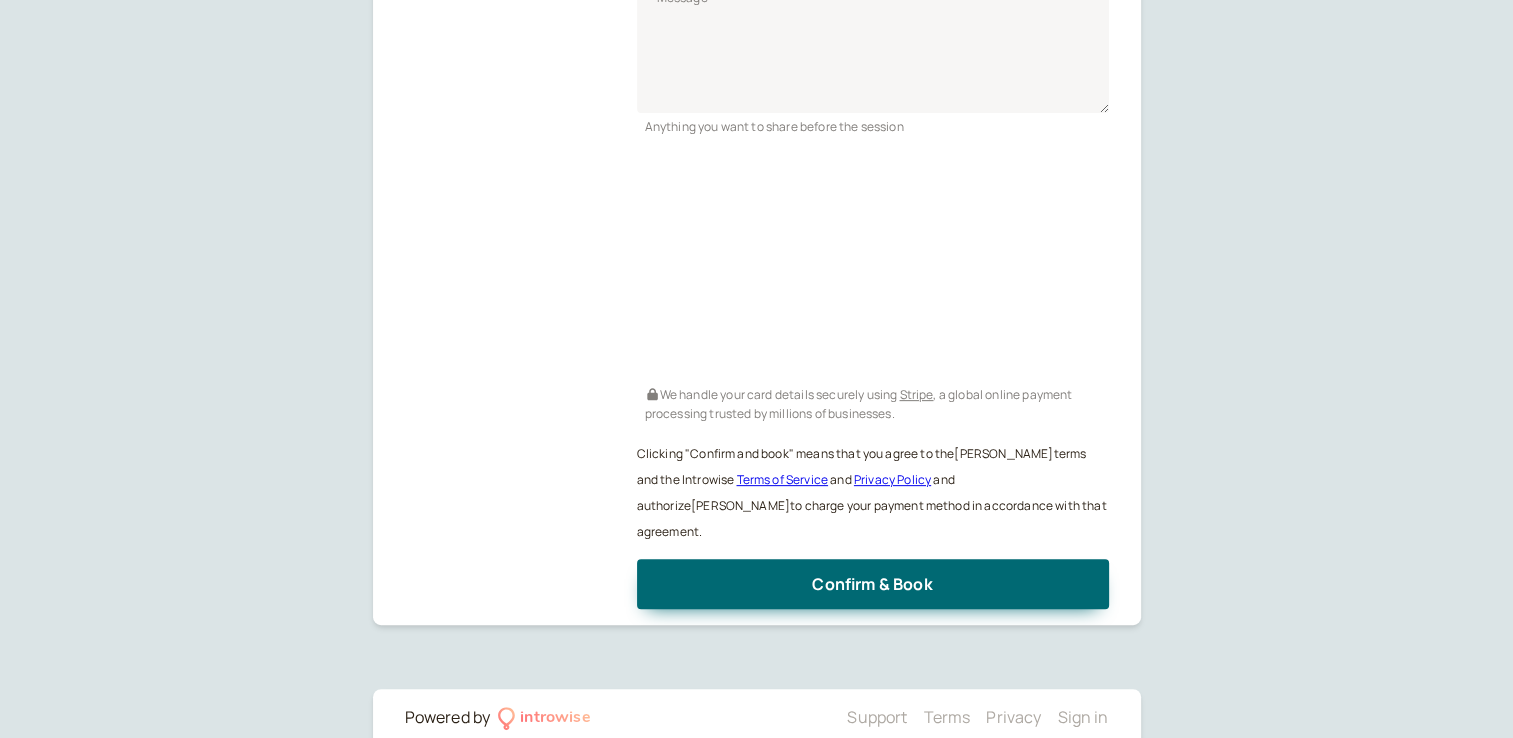 scroll, scrollTop: 548, scrollLeft: 0, axis: vertical 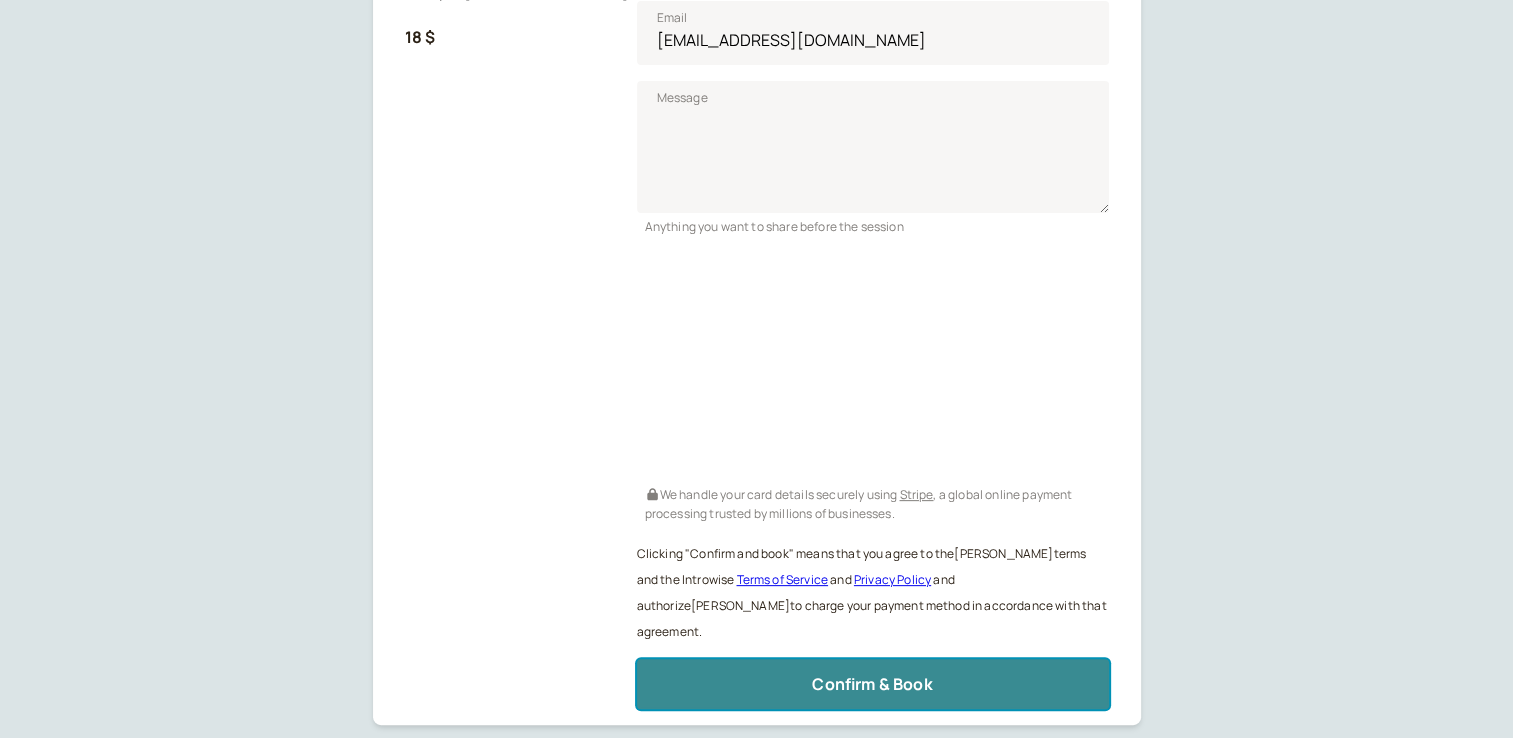 click on "Confirm & Book" at bounding box center [872, 684] 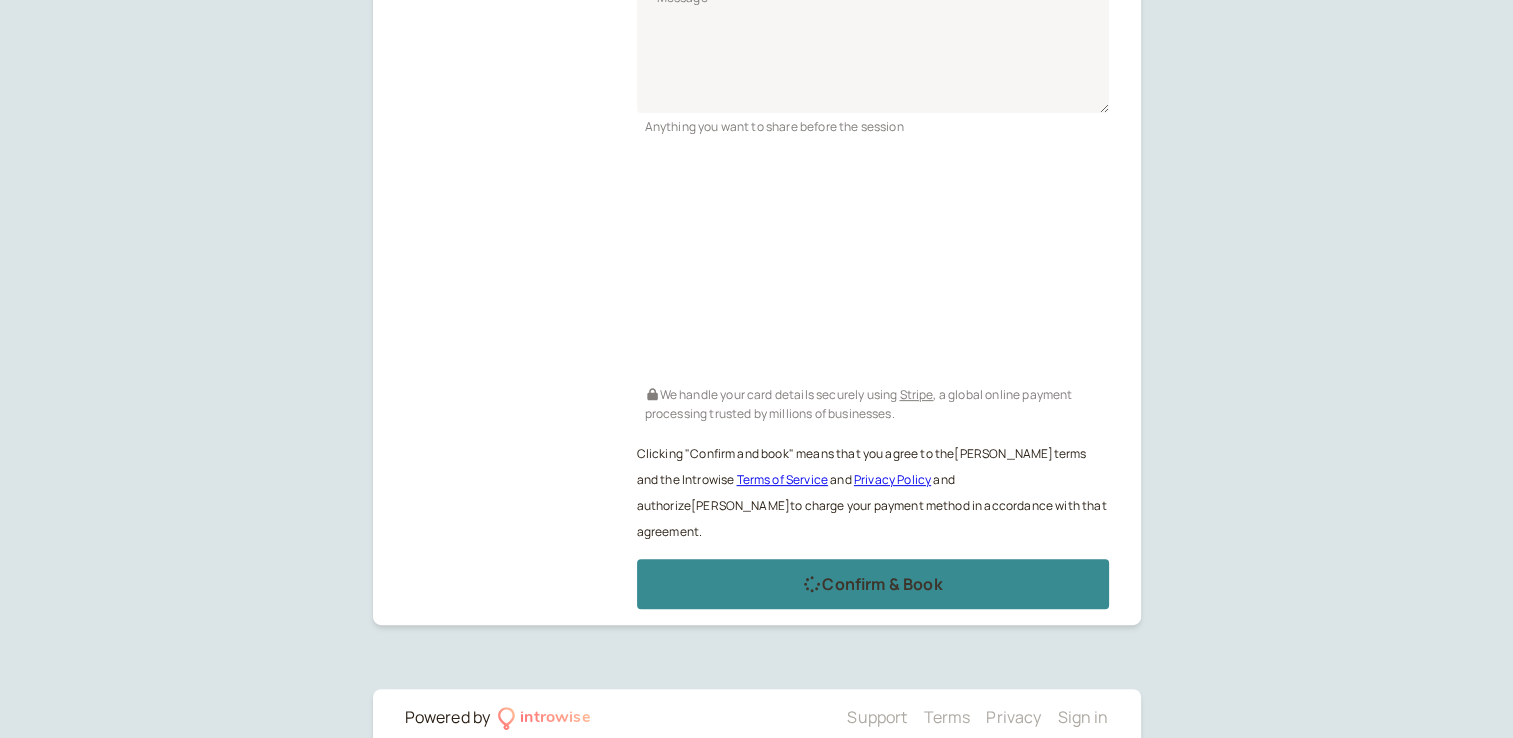 scroll, scrollTop: 154, scrollLeft: 0, axis: vertical 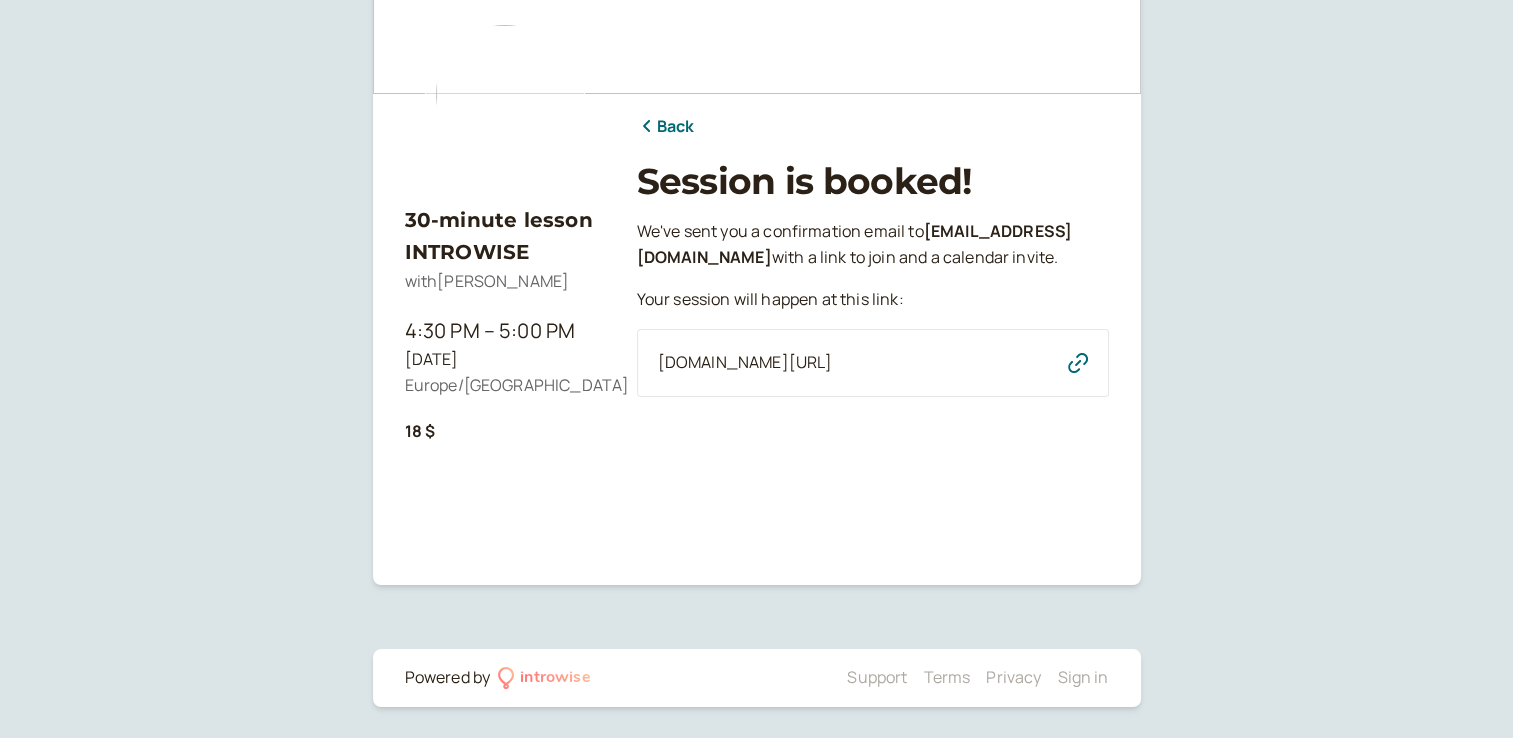 click 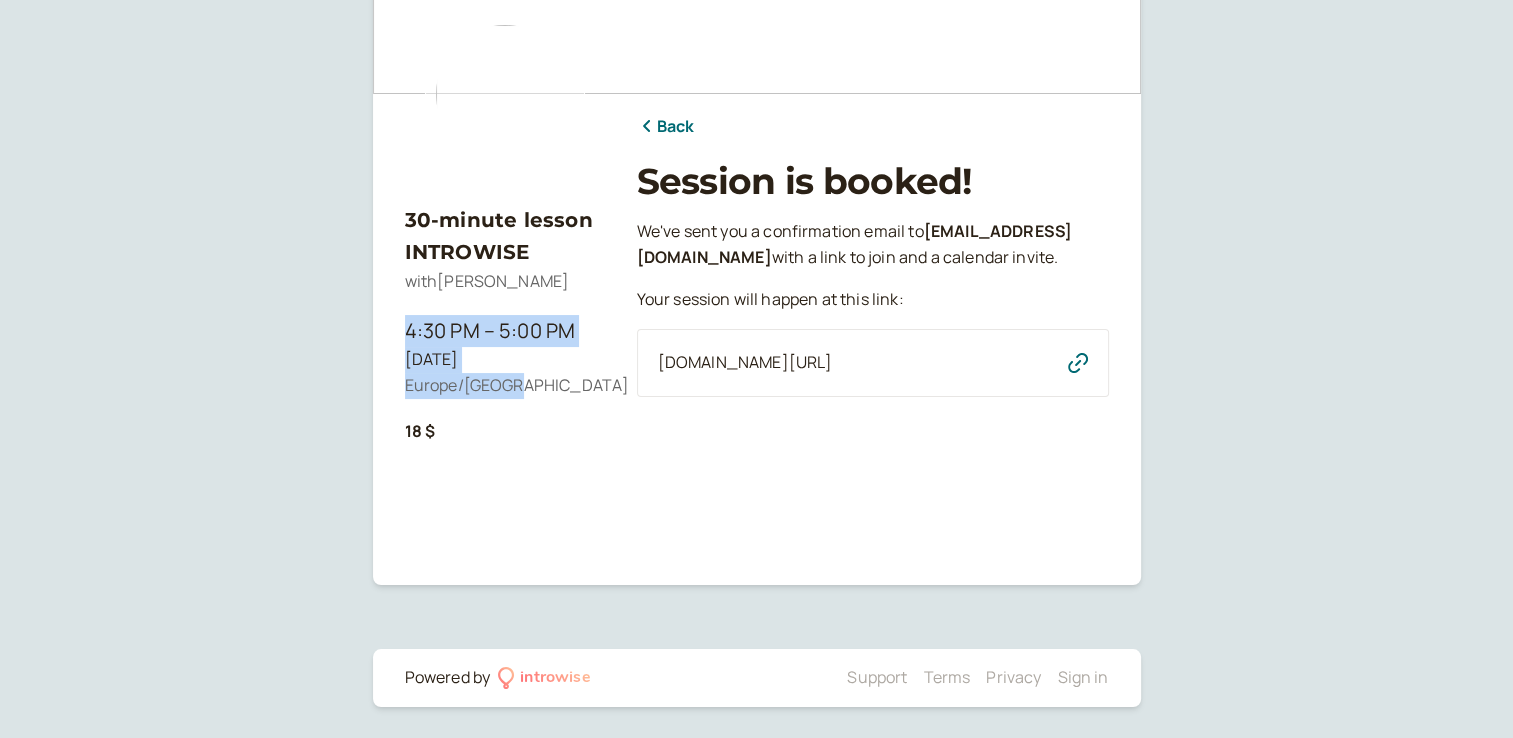 drag, startPoint x: 535, startPoint y: 386, endPoint x: 373, endPoint y: 325, distance: 173.10402 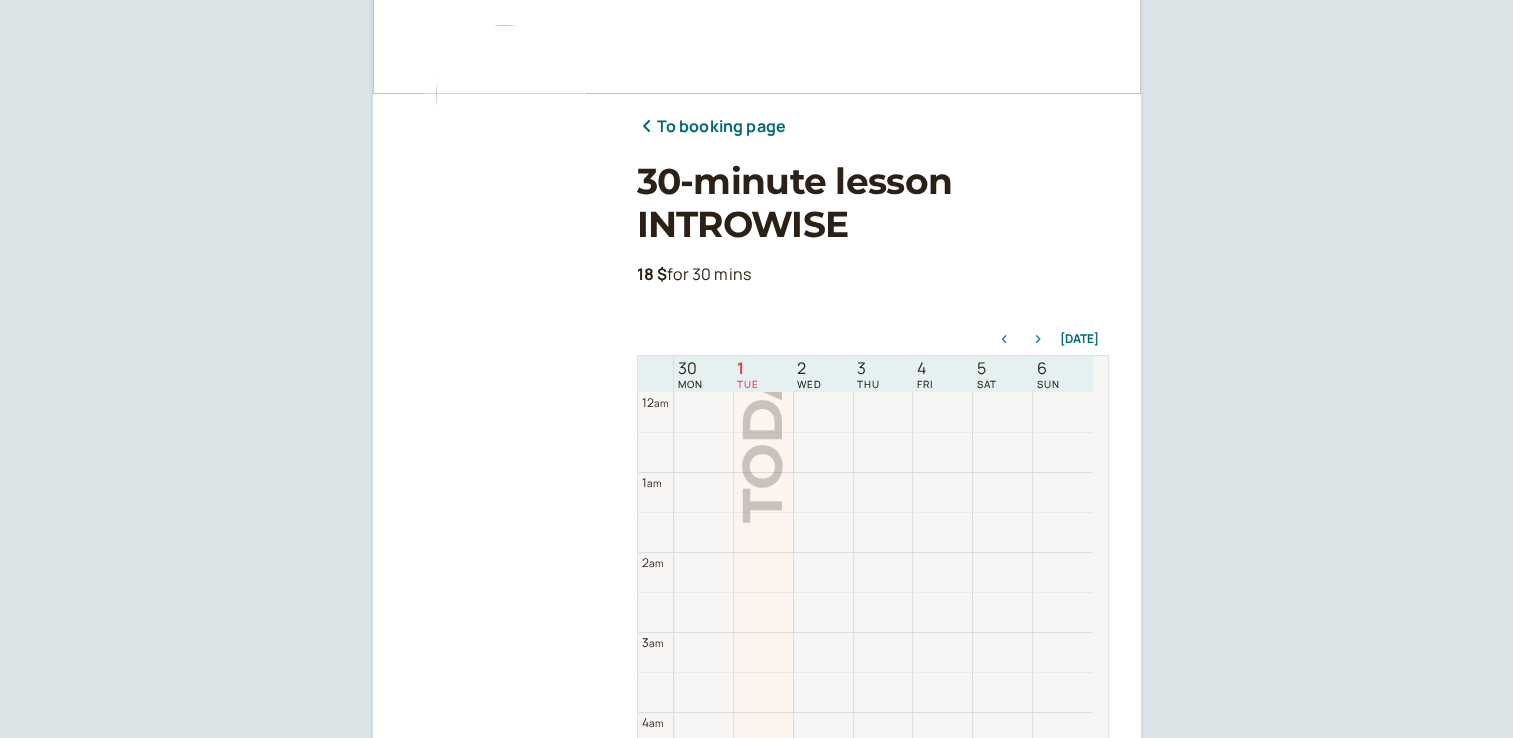 scroll, scrollTop: 440, scrollLeft: 0, axis: vertical 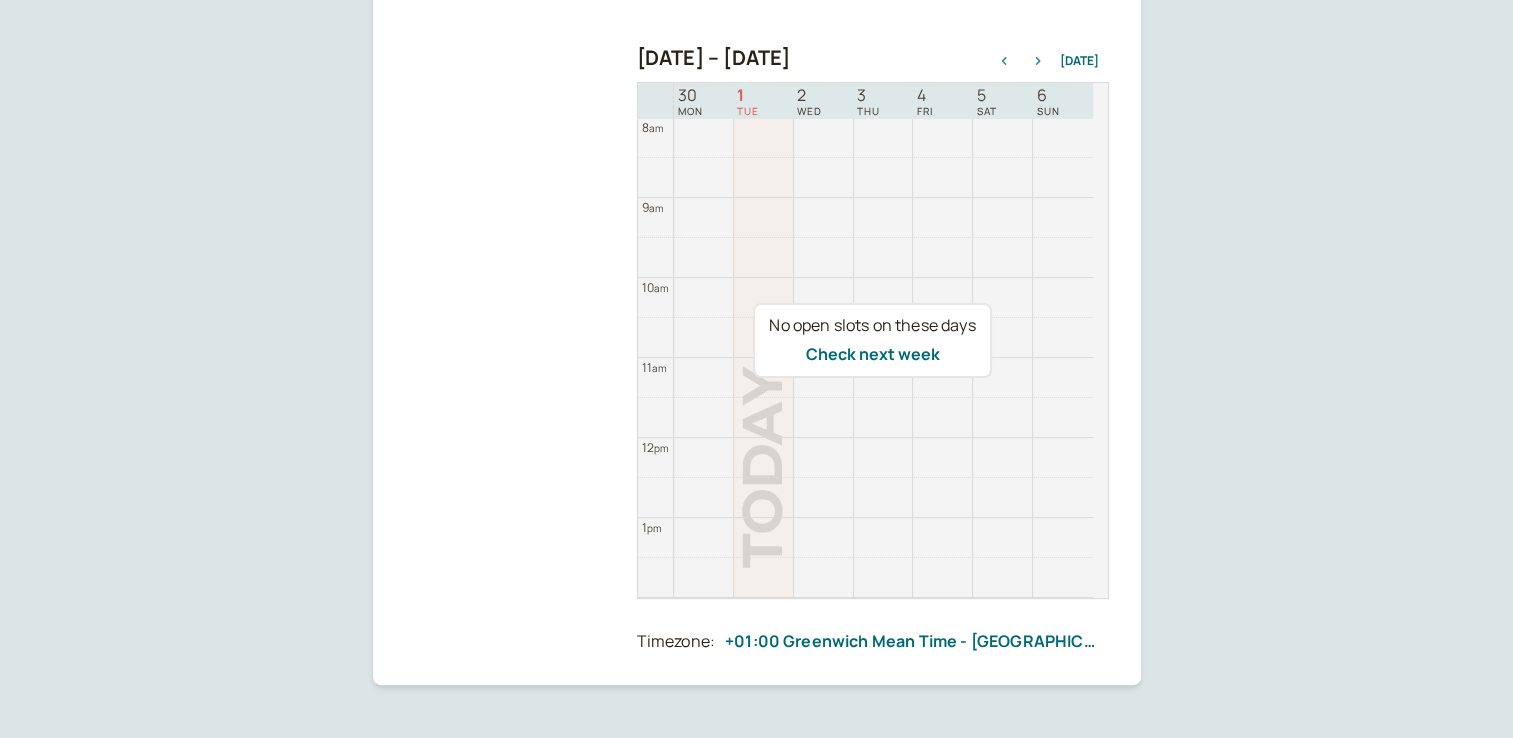 click 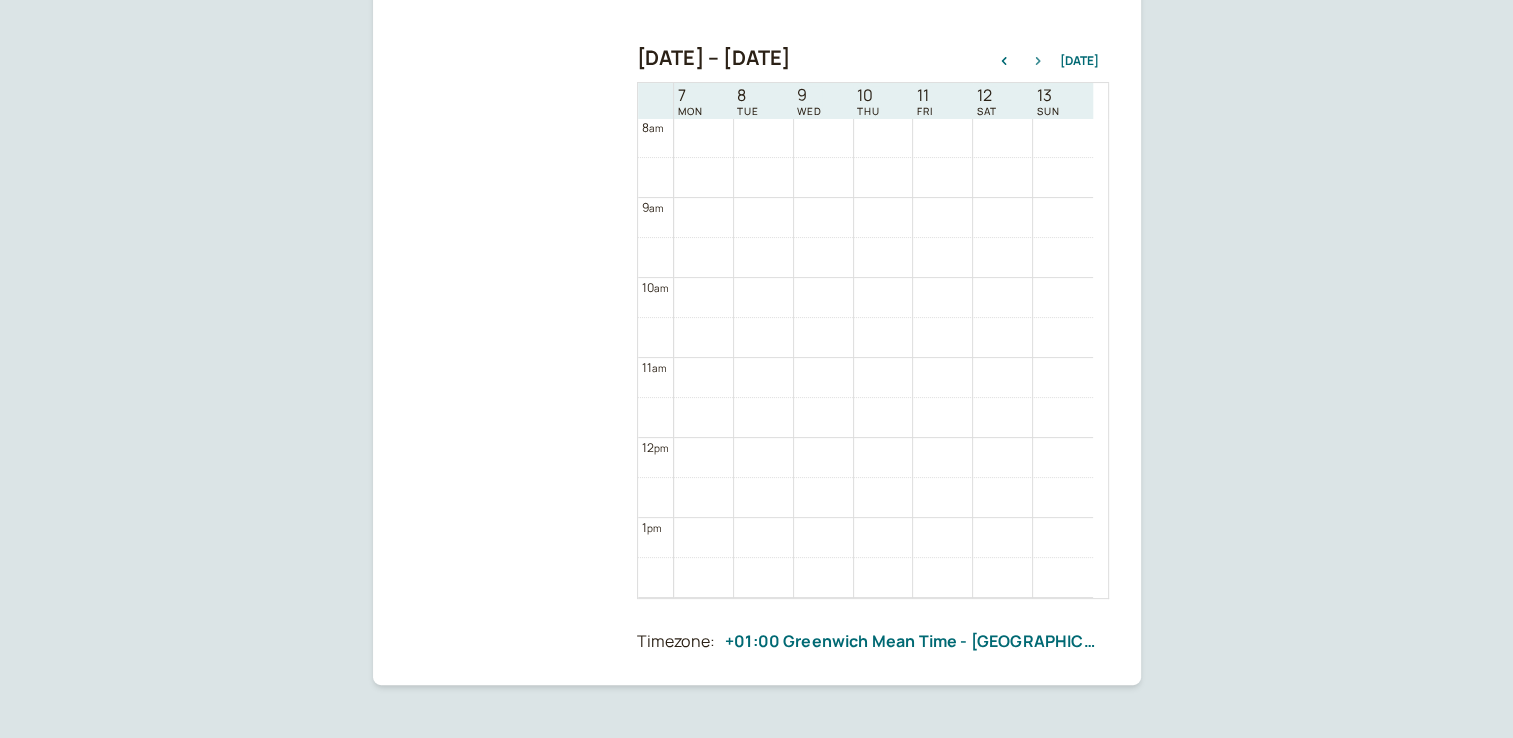 click 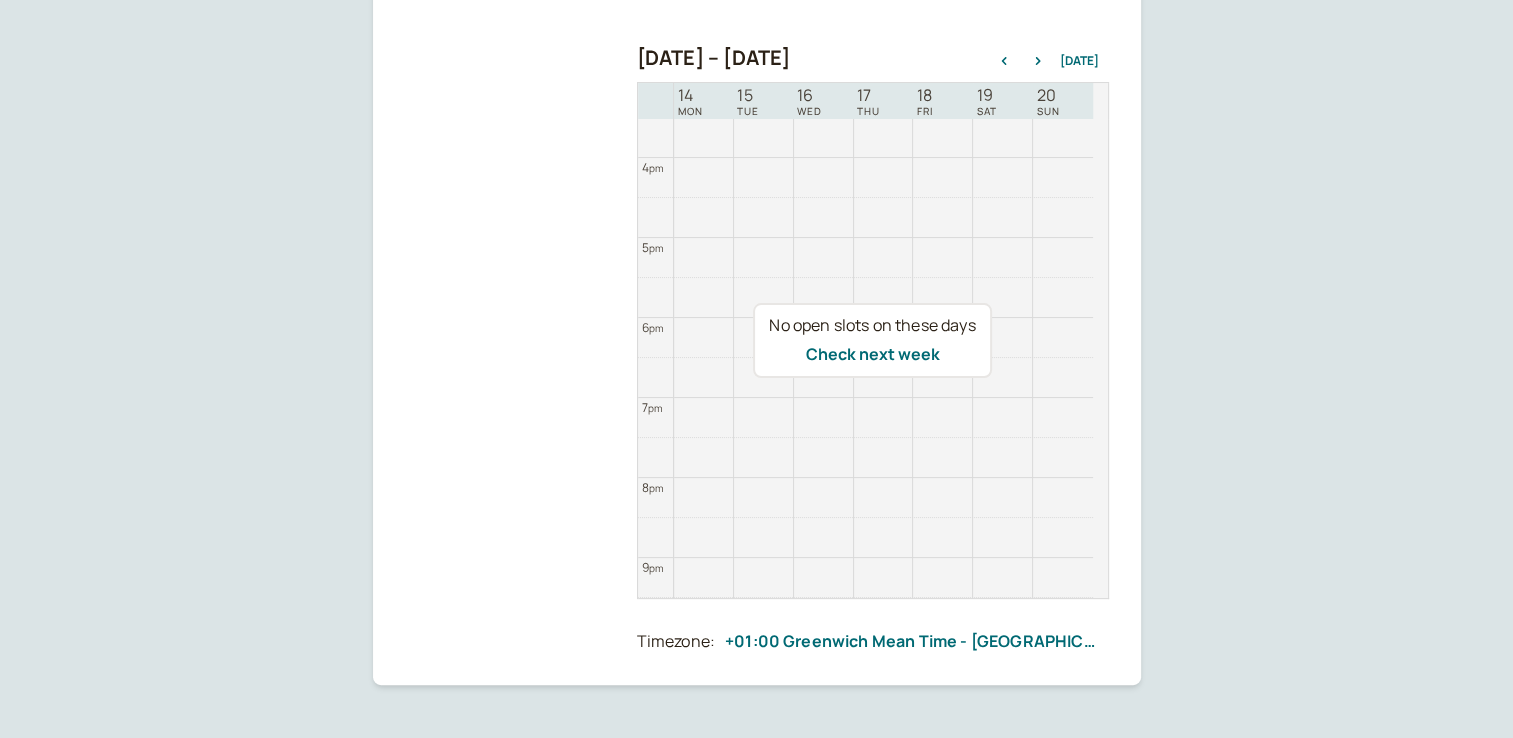 scroll, scrollTop: 1440, scrollLeft: 0, axis: vertical 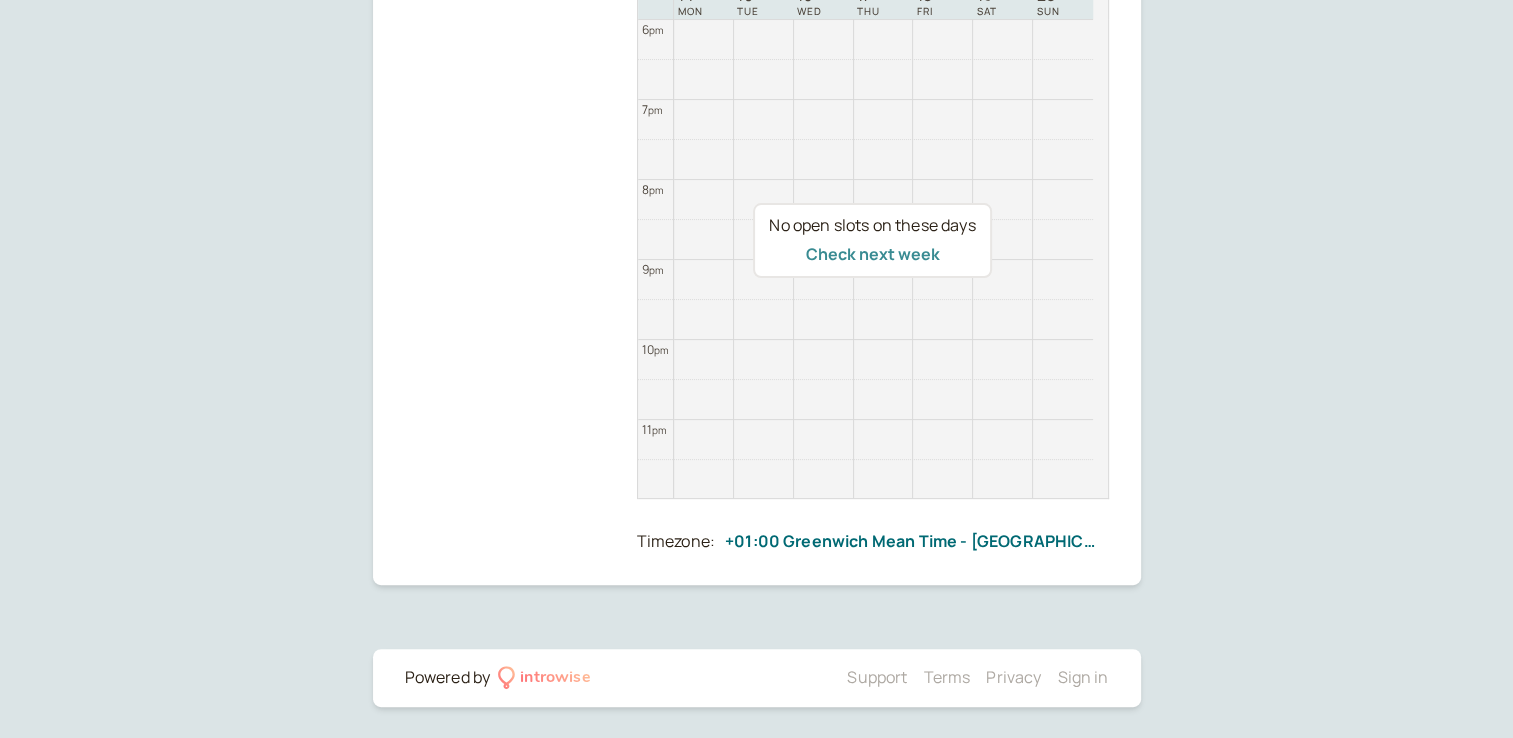 click on "Check next week" at bounding box center [872, 254] 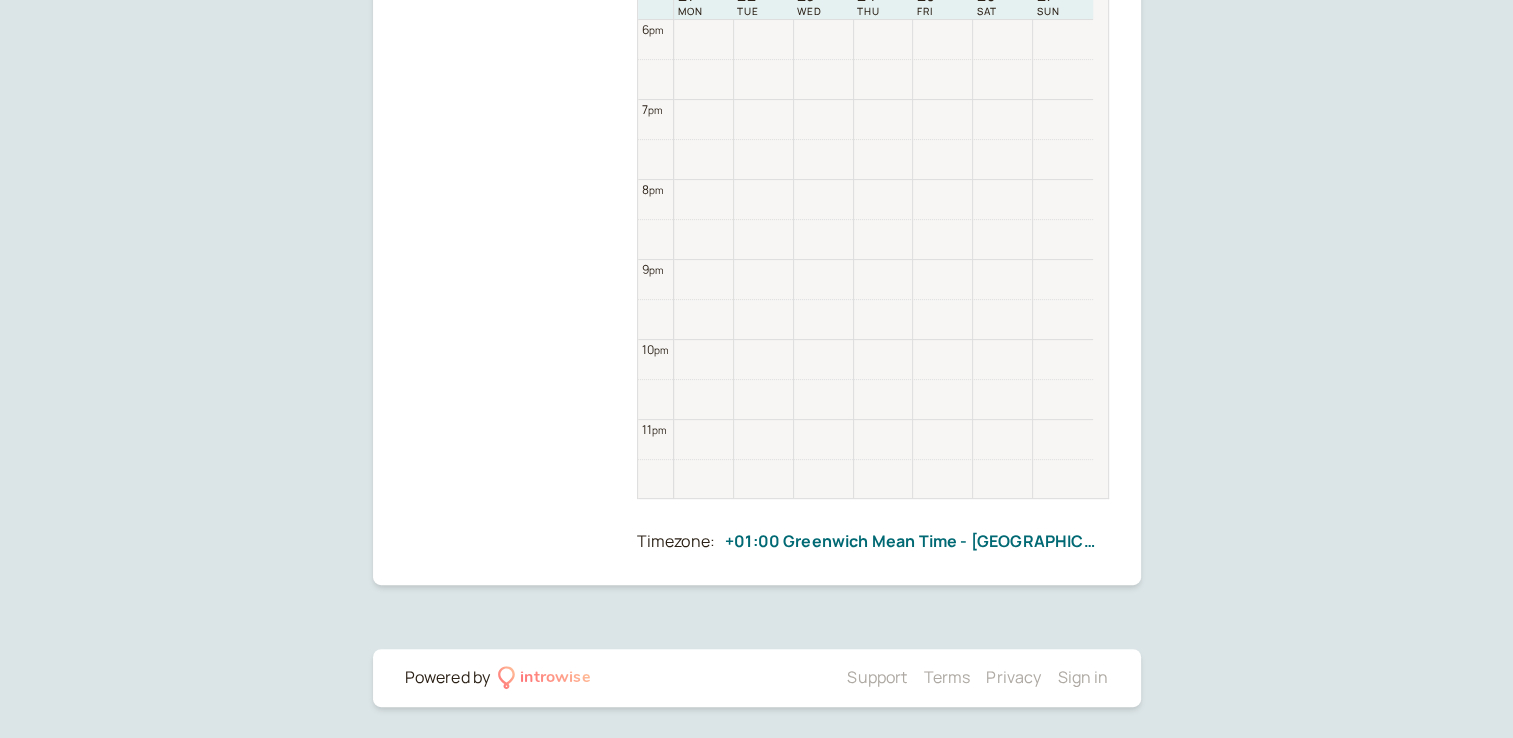 scroll, scrollTop: 640, scrollLeft: 0, axis: vertical 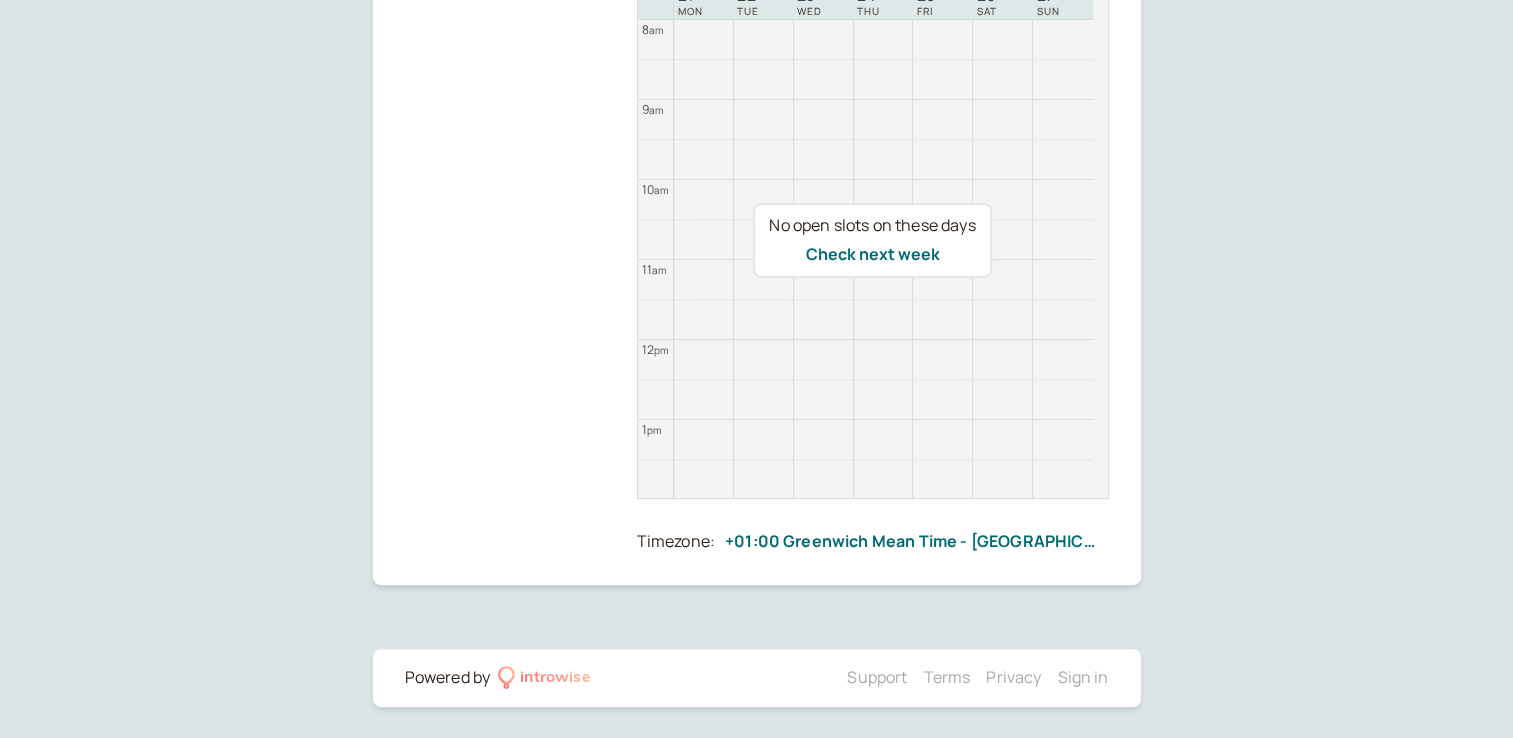 drag, startPoint x: 1099, startPoint y: 273, endPoint x: 1098, endPoint y: 362, distance: 89.005615 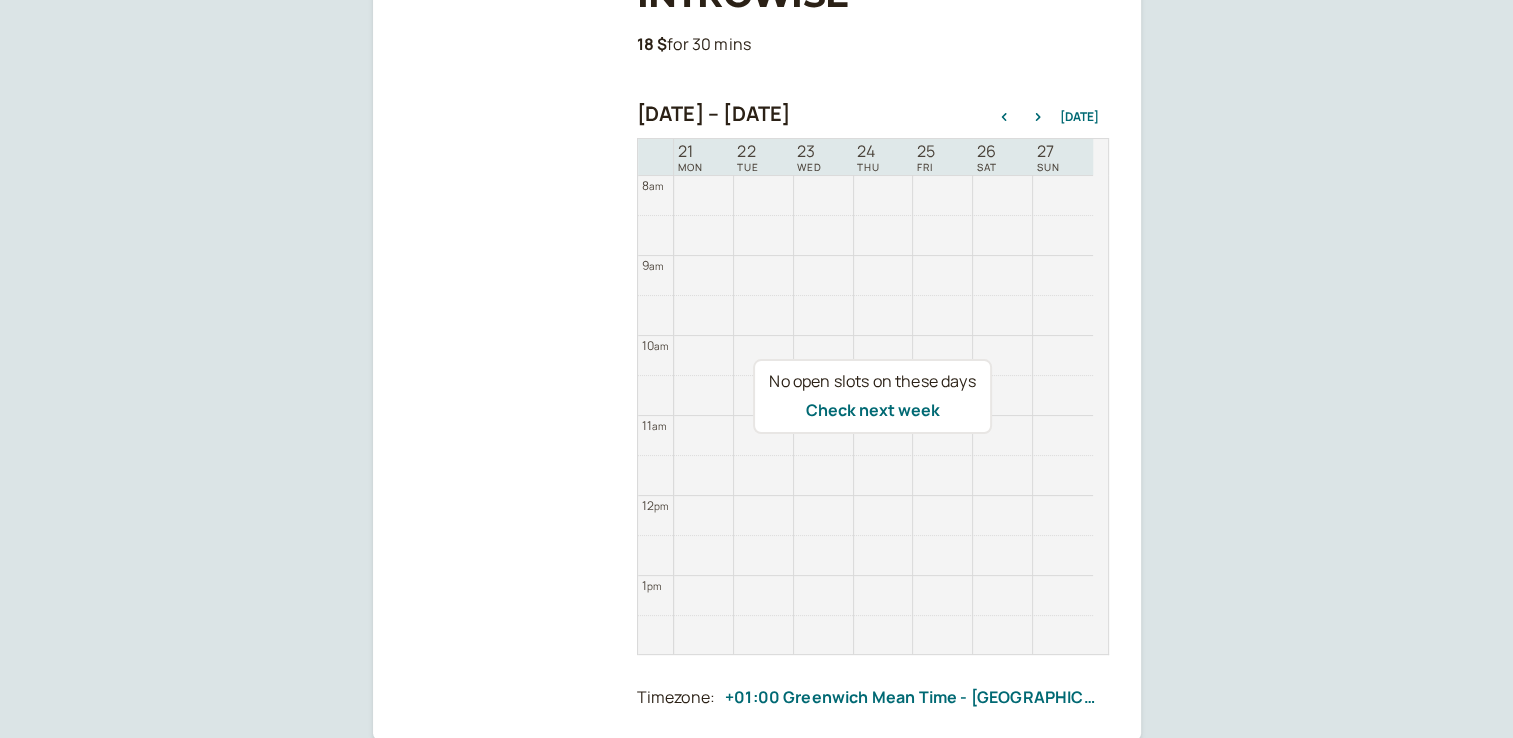 scroll, scrollTop: 40, scrollLeft: 0, axis: vertical 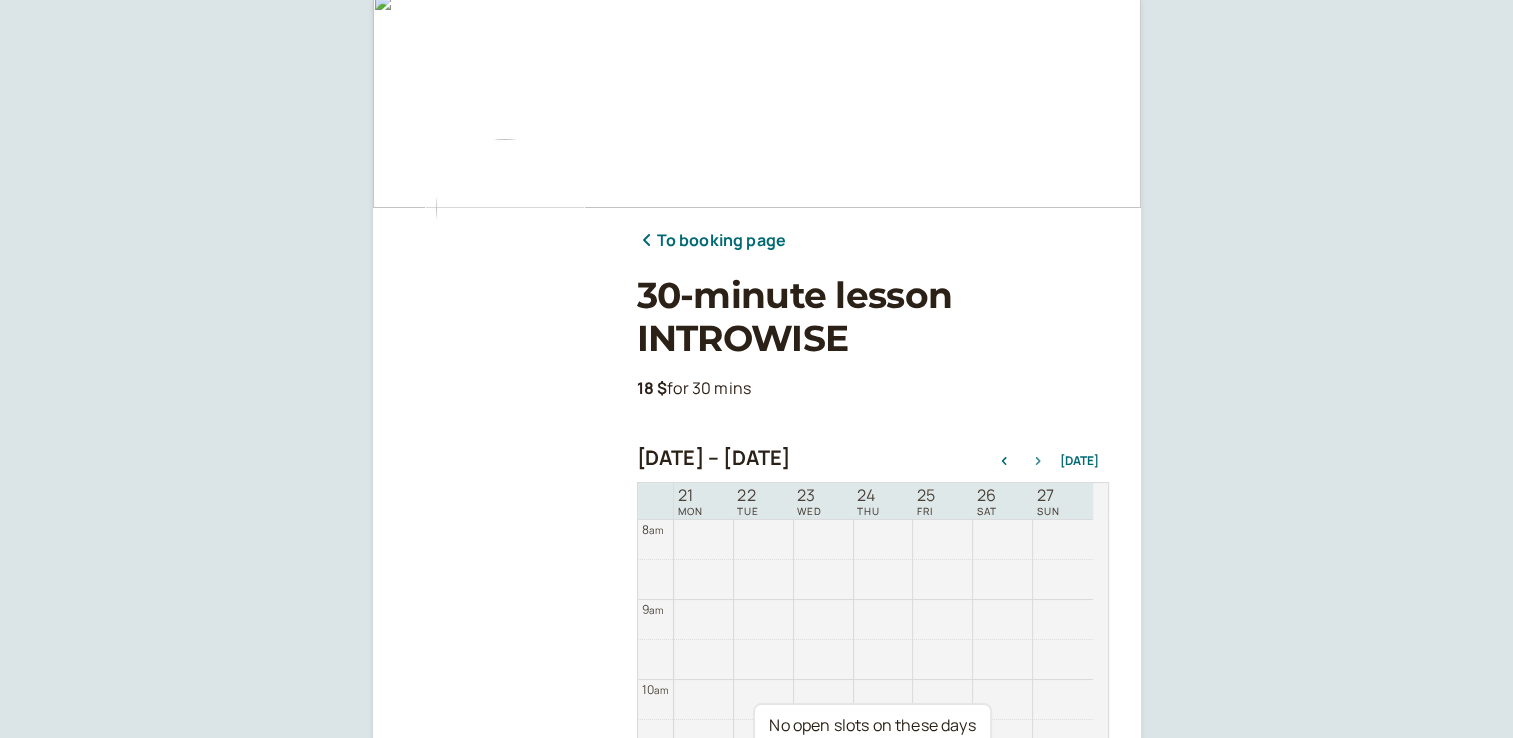 click 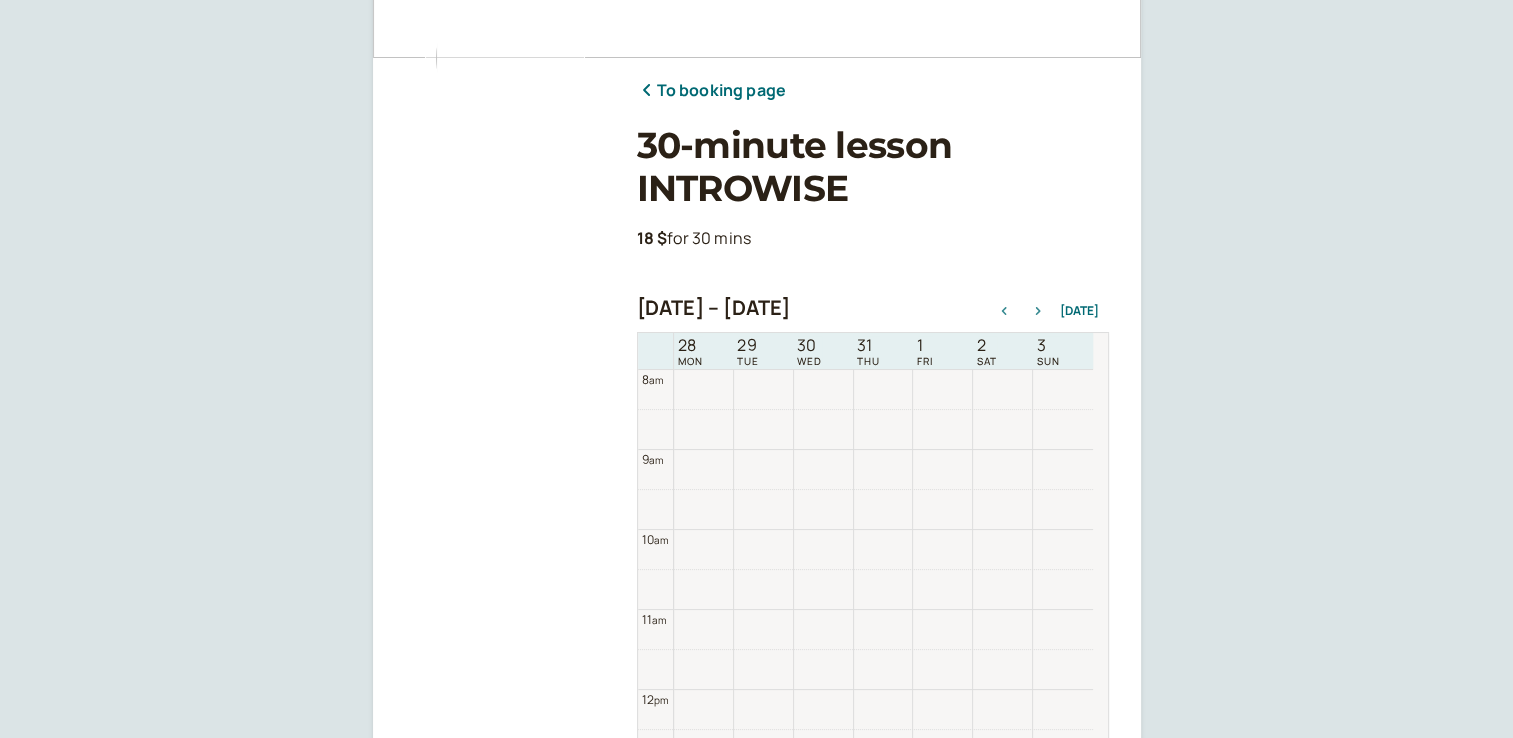 scroll, scrollTop: 440, scrollLeft: 0, axis: vertical 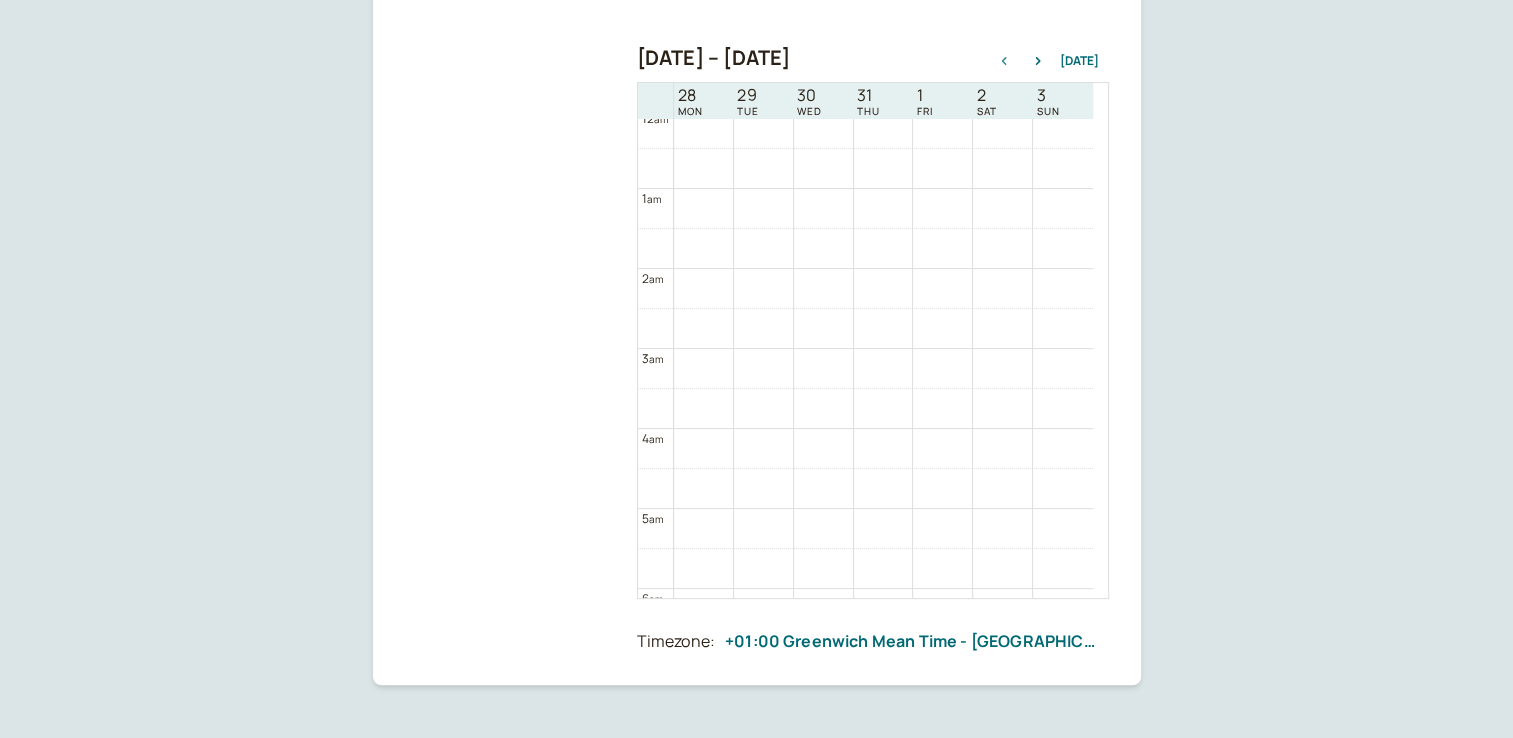 click at bounding box center [1004, 61] 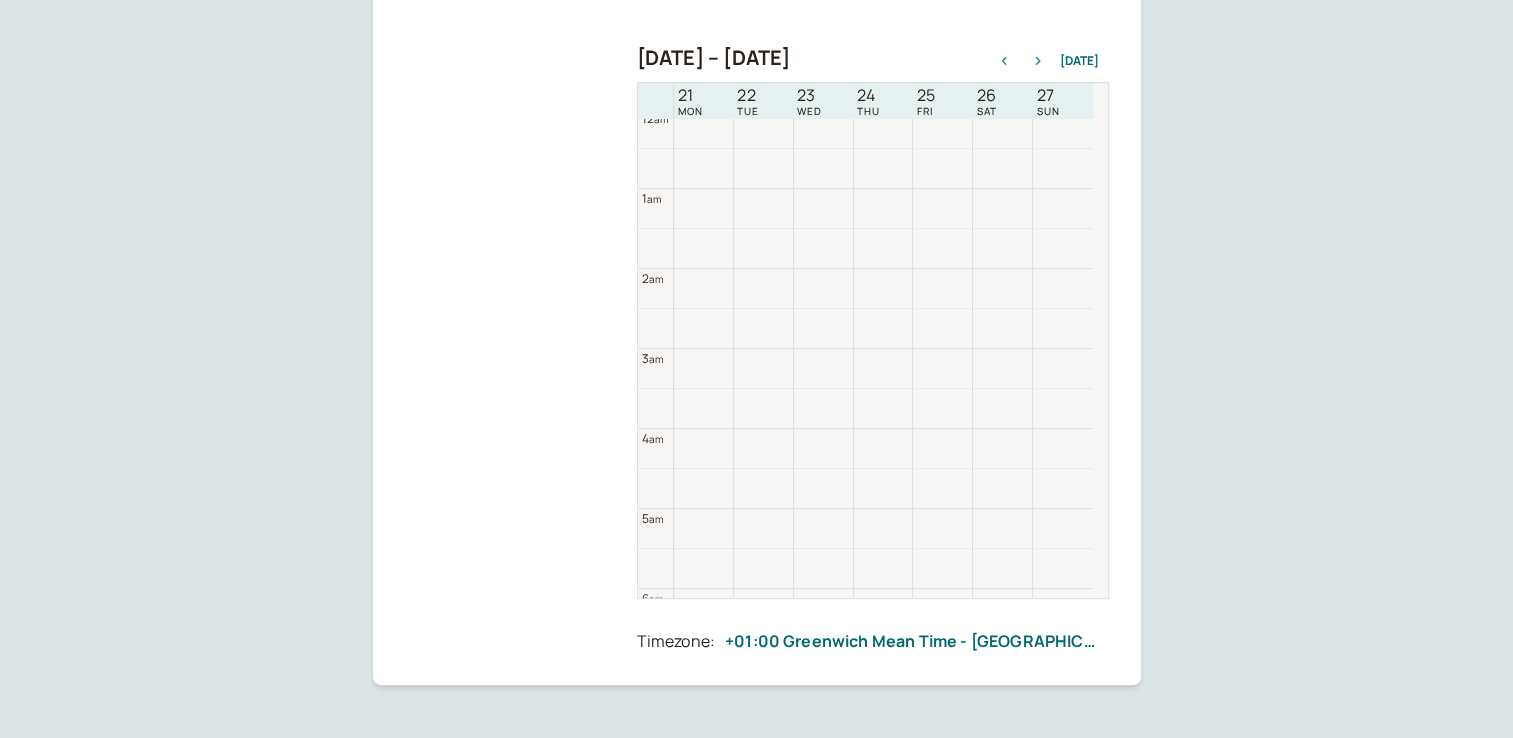 scroll, scrollTop: 640, scrollLeft: 0, axis: vertical 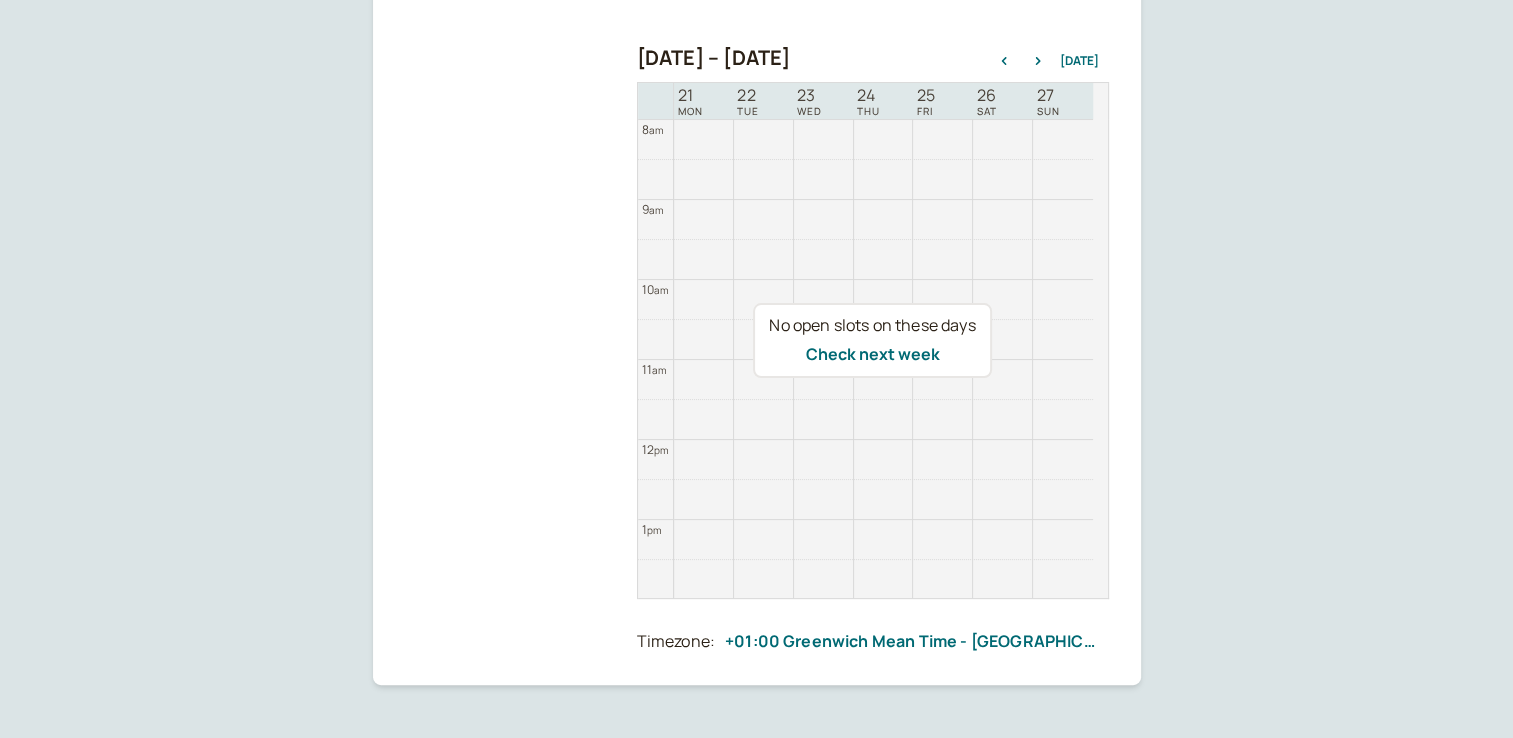 click on "No open slots on these days Check next week" at bounding box center (873, 340) 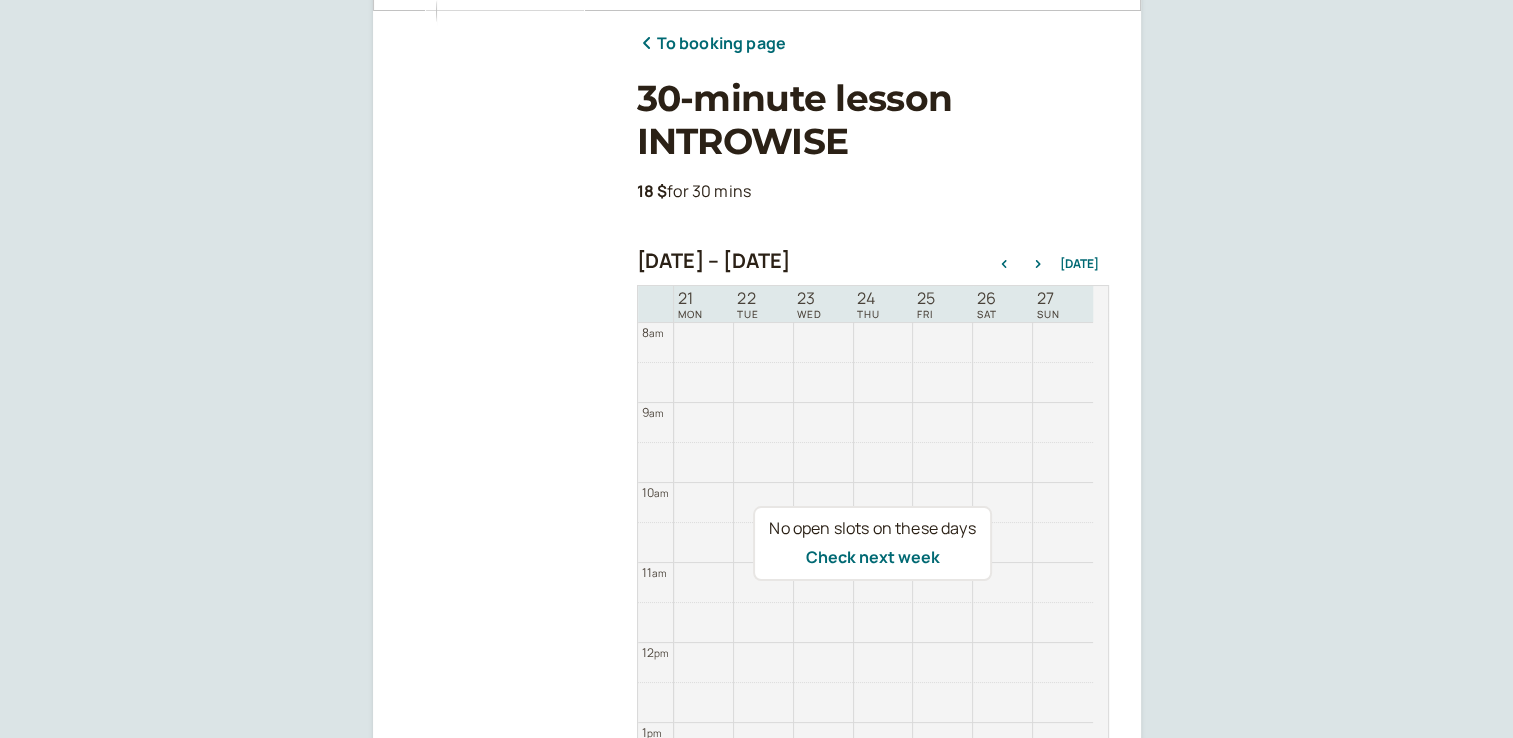 scroll, scrollTop: 340, scrollLeft: 0, axis: vertical 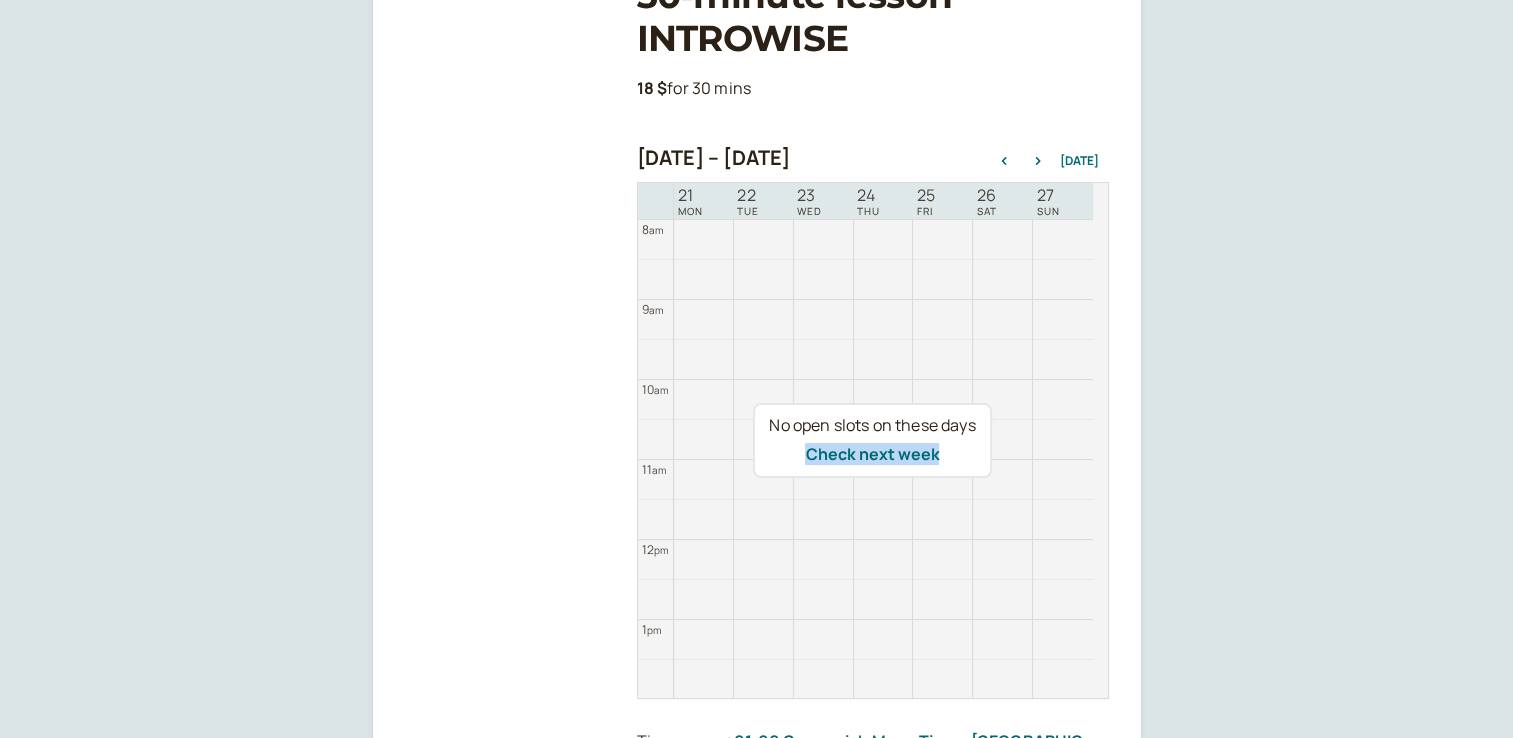 drag, startPoint x: 1095, startPoint y: 470, endPoint x: 1096, endPoint y: 302, distance: 168.00298 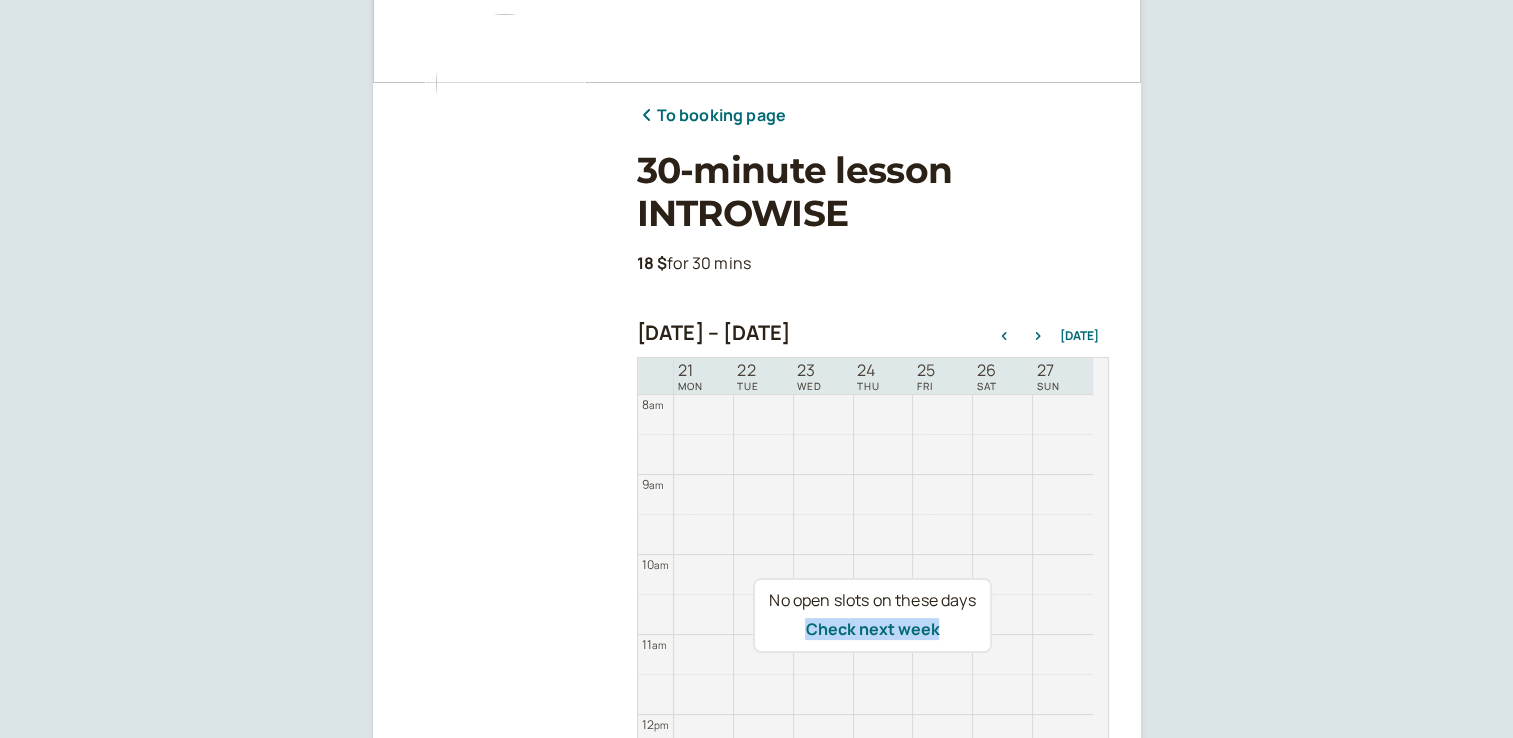 scroll, scrollTop: 40, scrollLeft: 0, axis: vertical 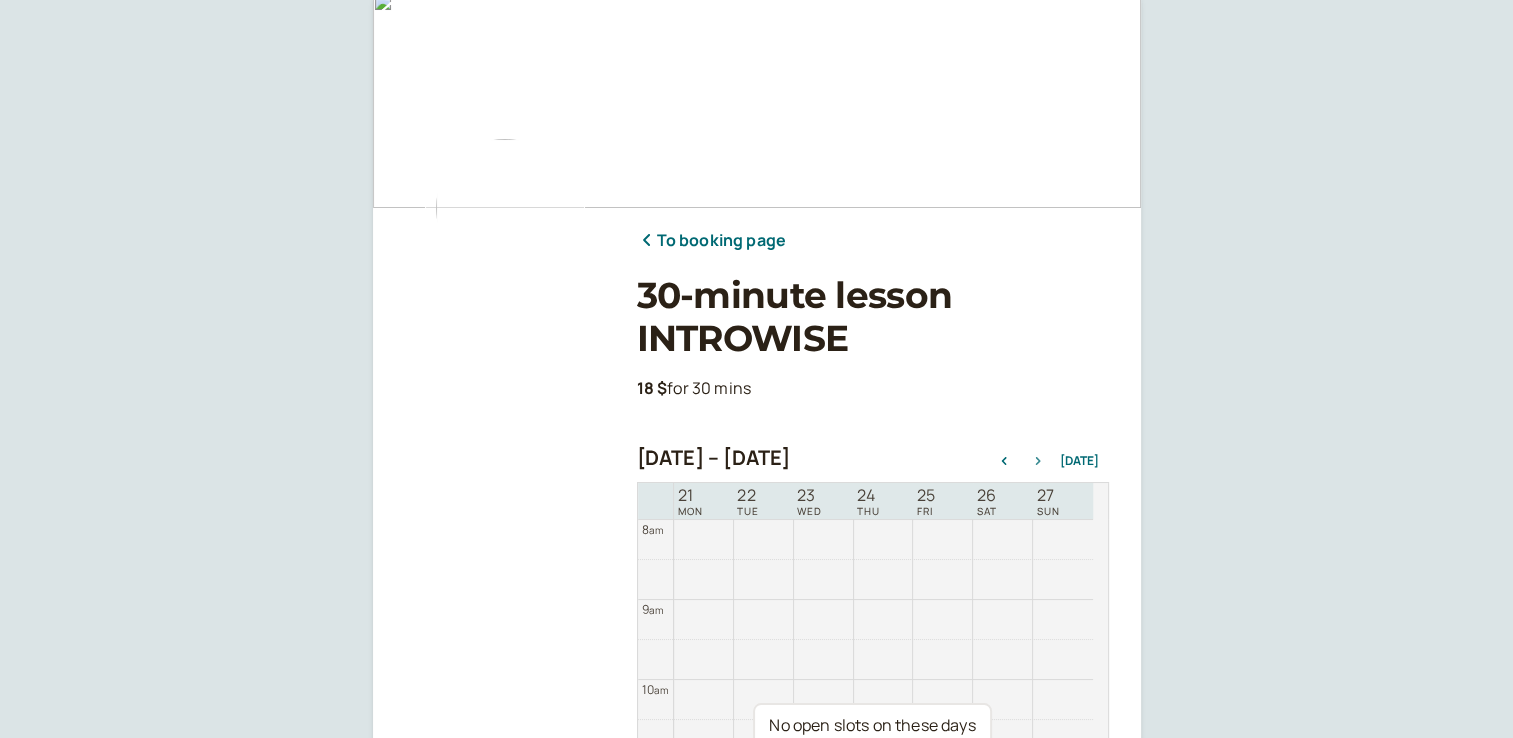 click 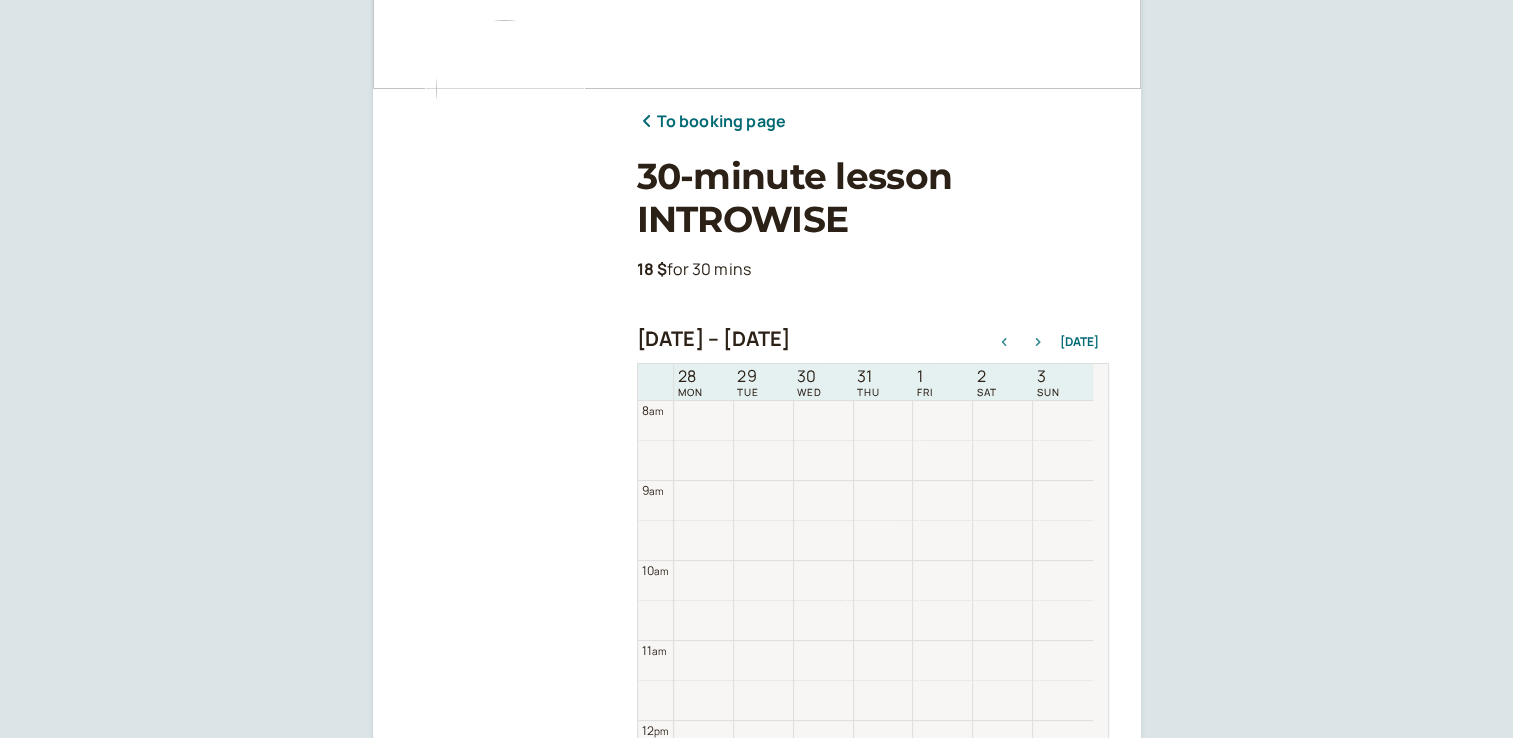 scroll, scrollTop: 440, scrollLeft: 0, axis: vertical 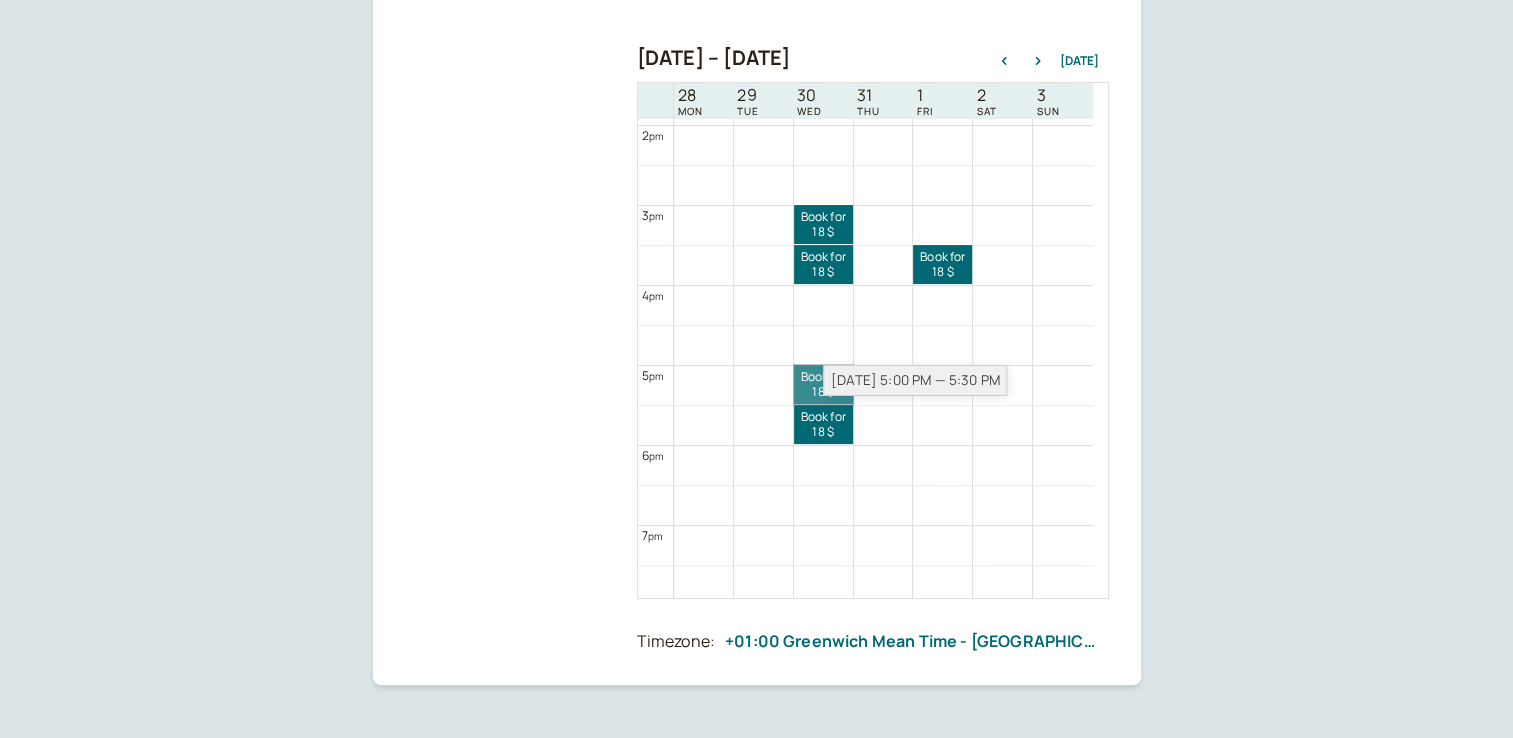 click on "Book for 18 $ 18 $" at bounding box center (823, 384) 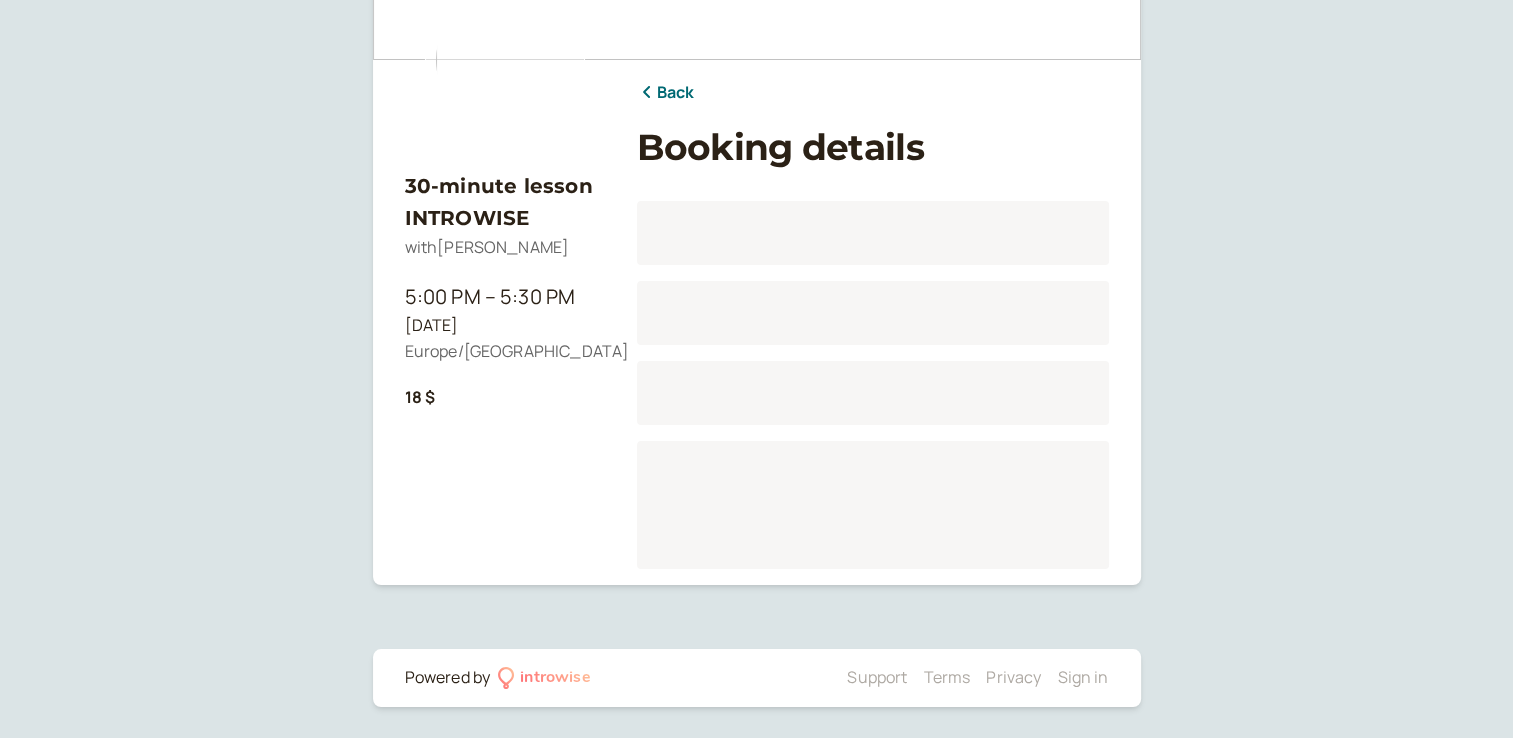 scroll, scrollTop: 248, scrollLeft: 0, axis: vertical 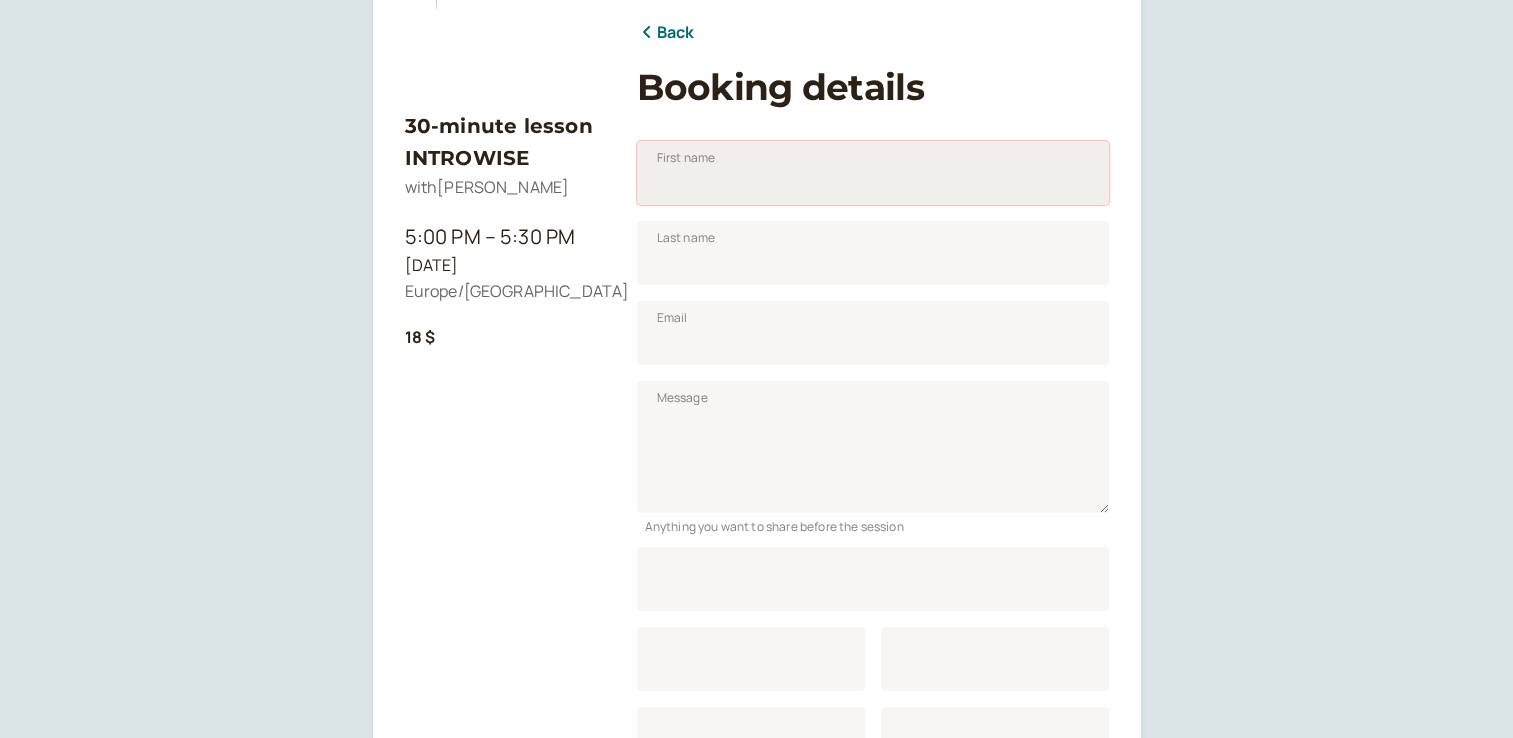 click on "First name" at bounding box center (873, 173) 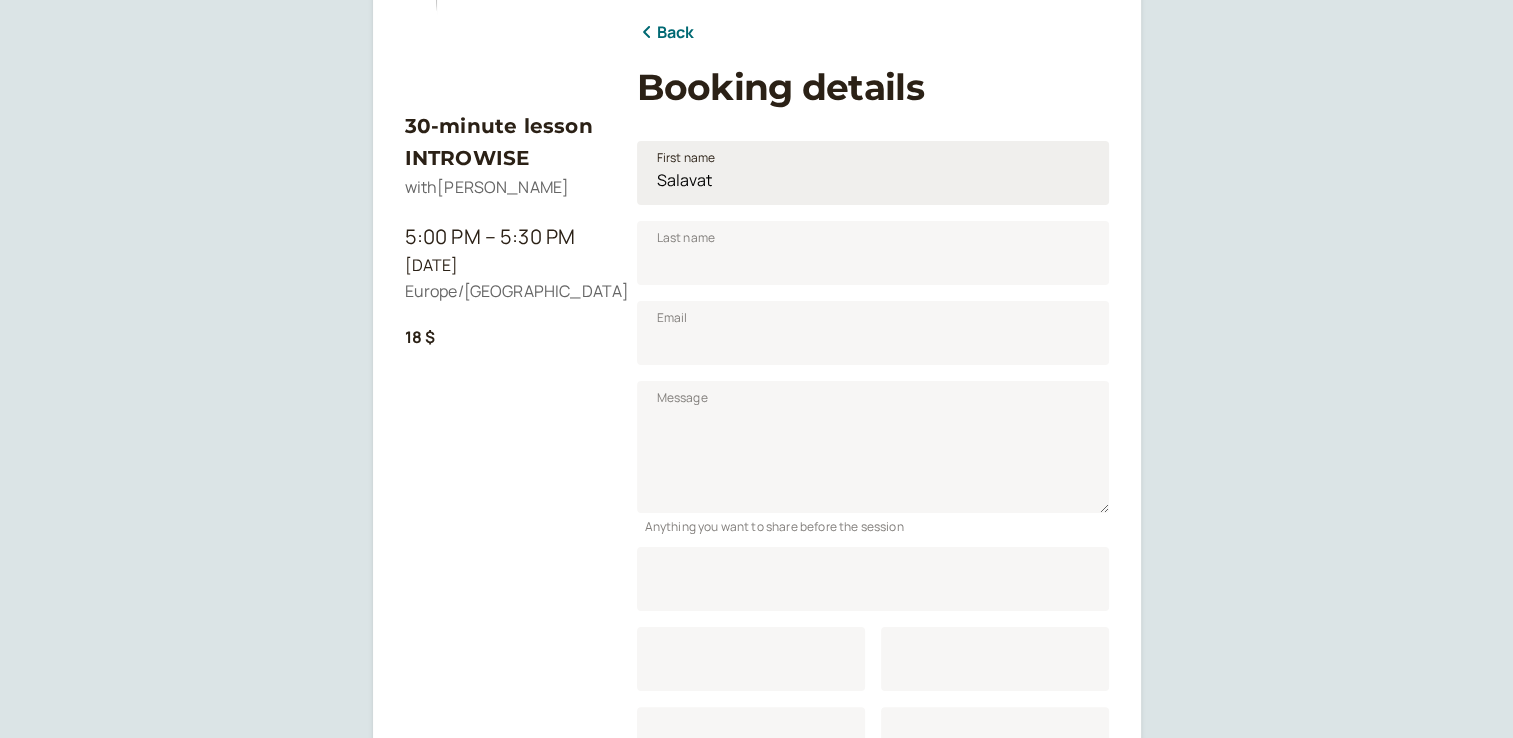 type on "Abylkalikov" 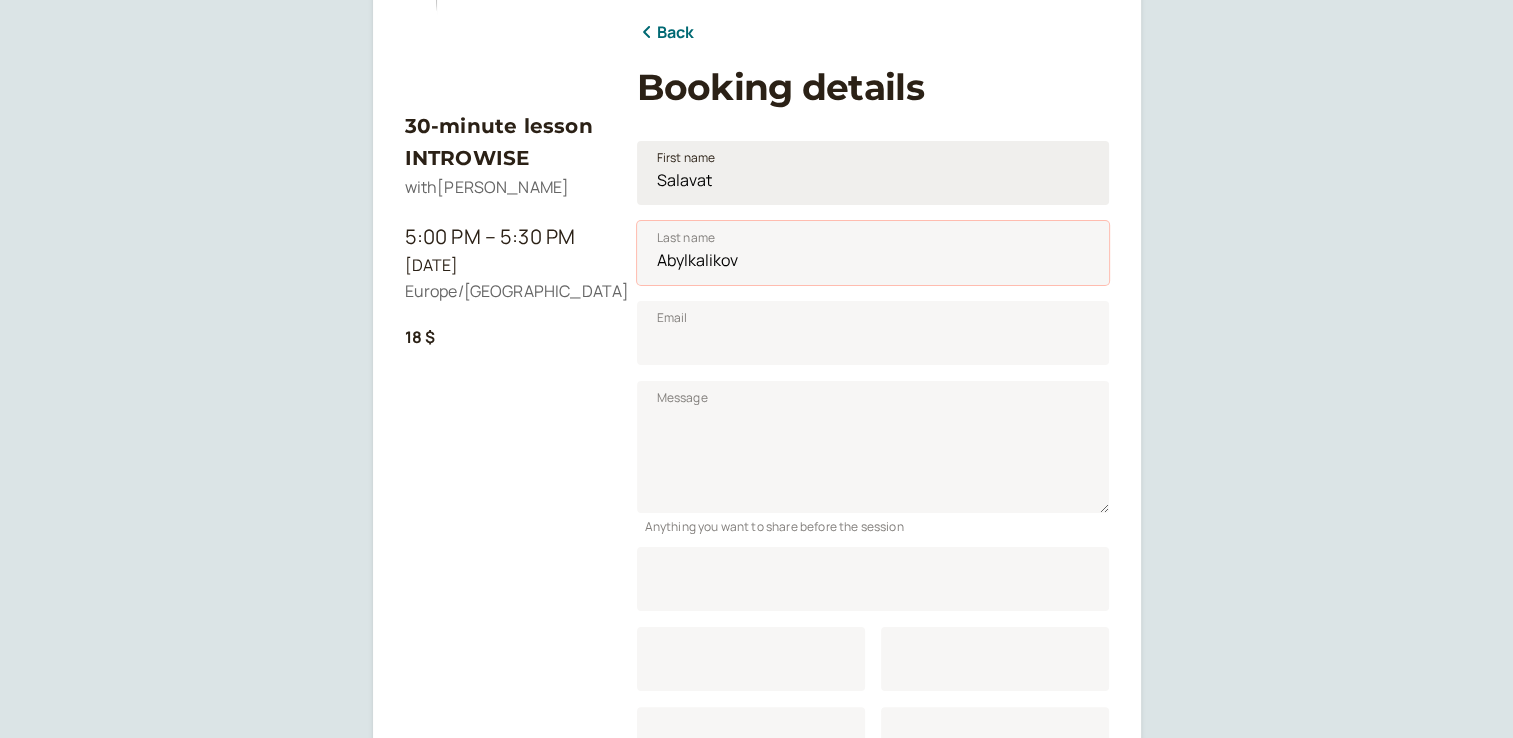 type on "[EMAIL_ADDRESS][DOMAIN_NAME]" 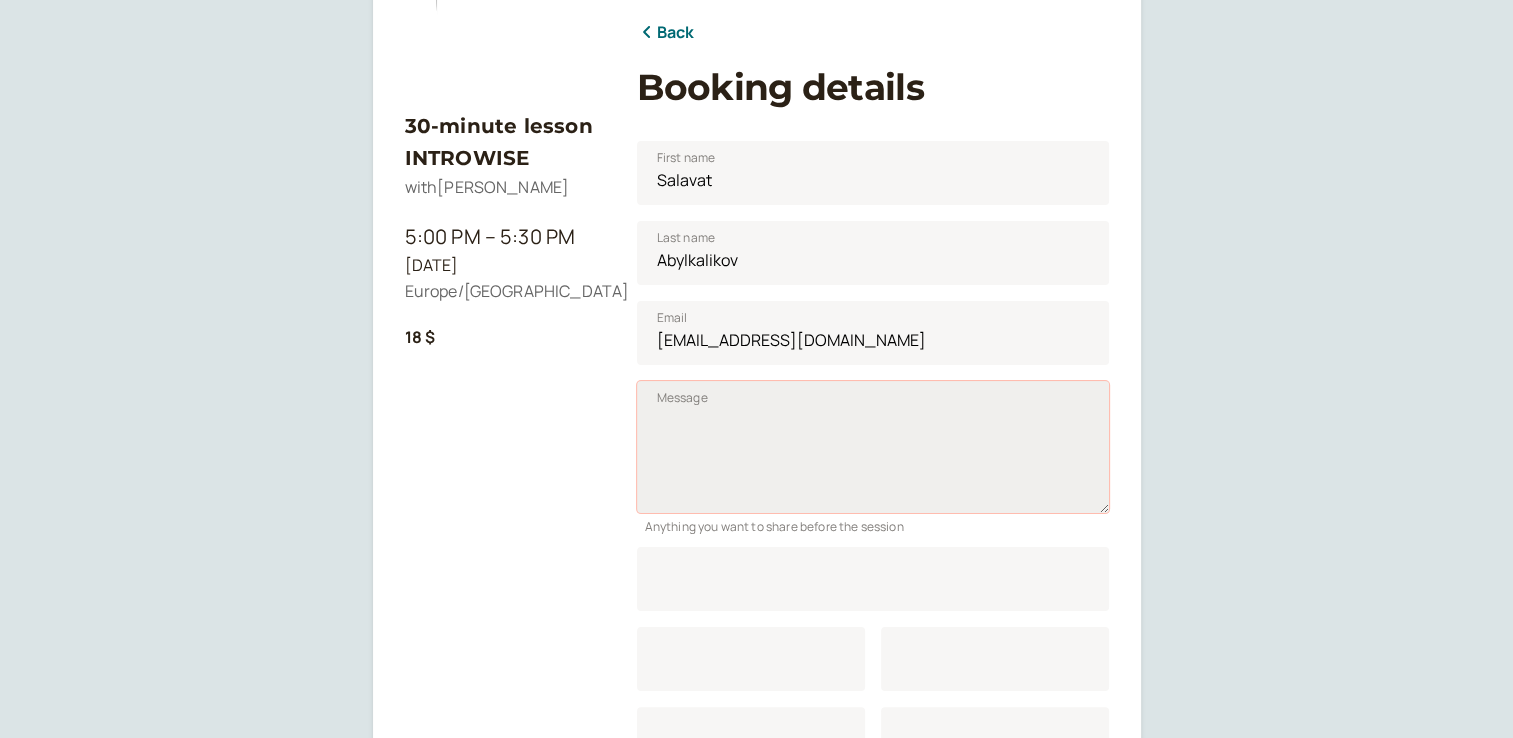 click on "Message" at bounding box center [873, 447] 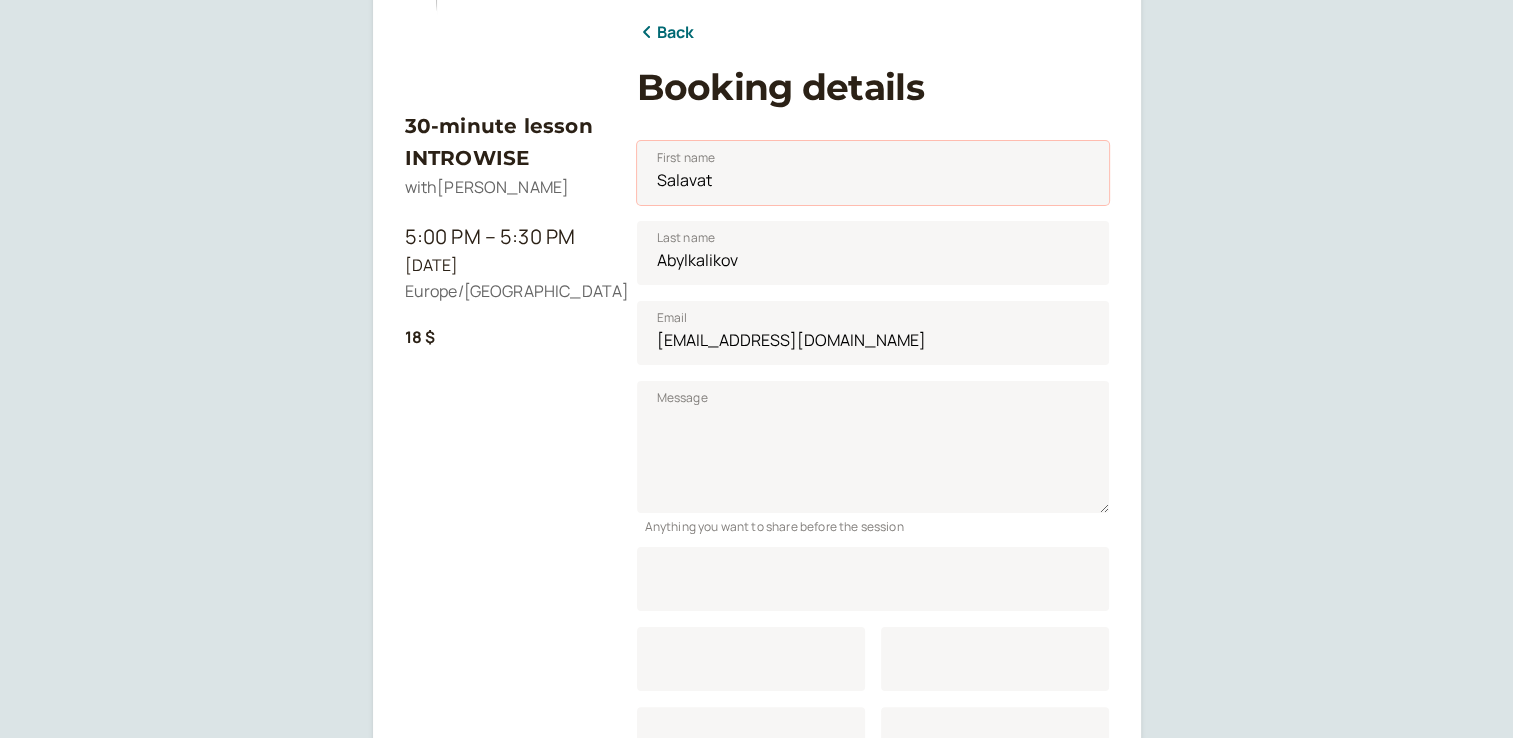 drag, startPoint x: 746, startPoint y: 182, endPoint x: 629, endPoint y: 182, distance: 117 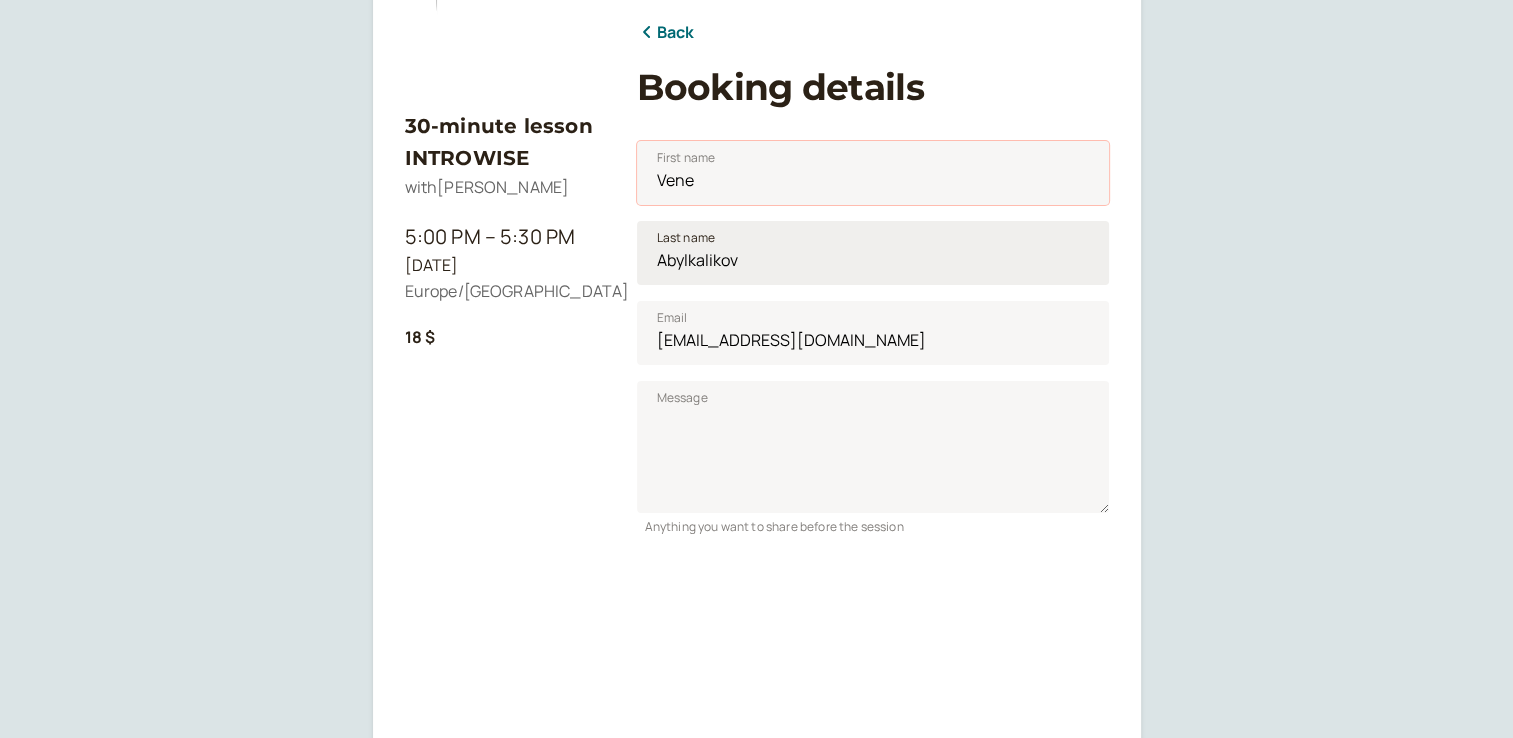 type on "Venera" 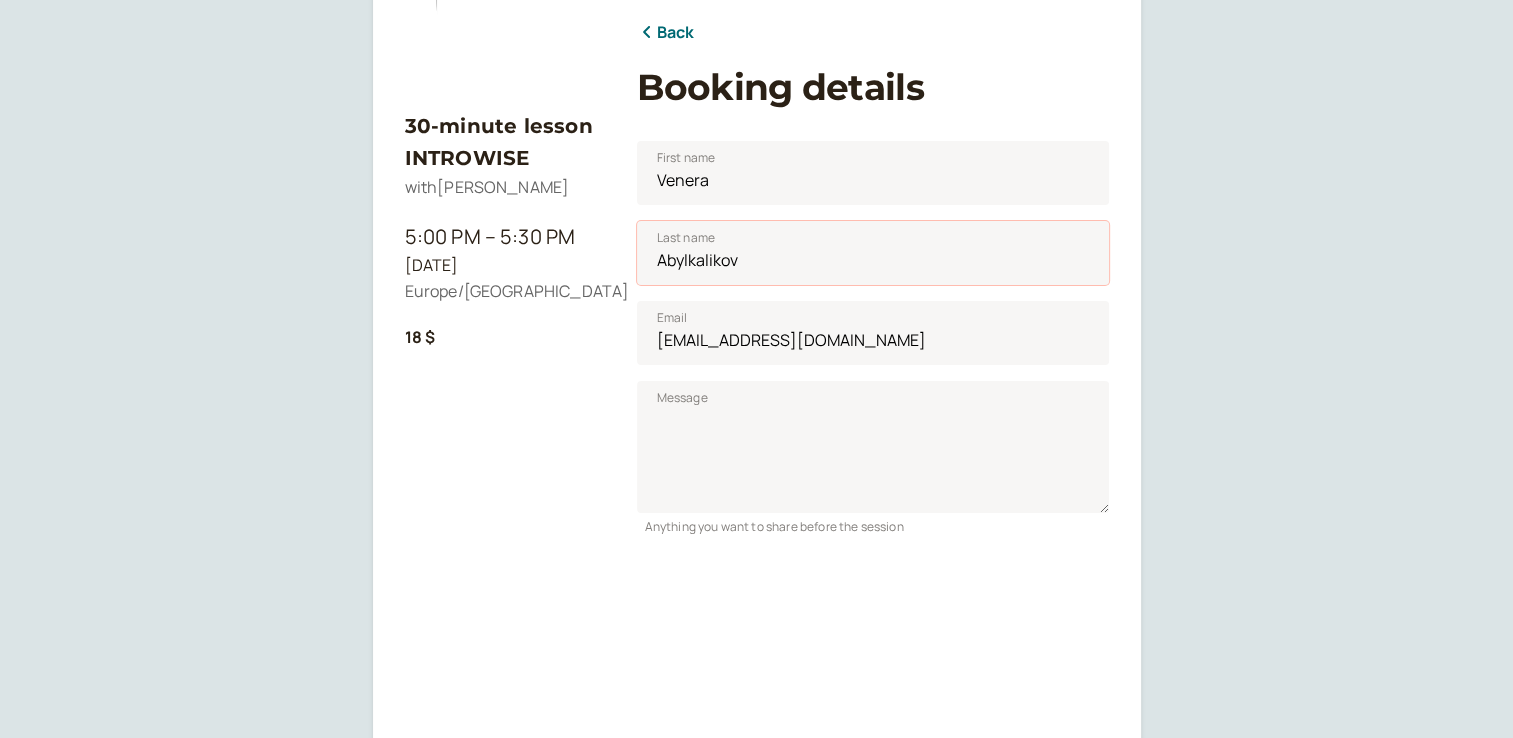 drag, startPoint x: 765, startPoint y: 238, endPoint x: 610, endPoint y: 240, distance: 155.01291 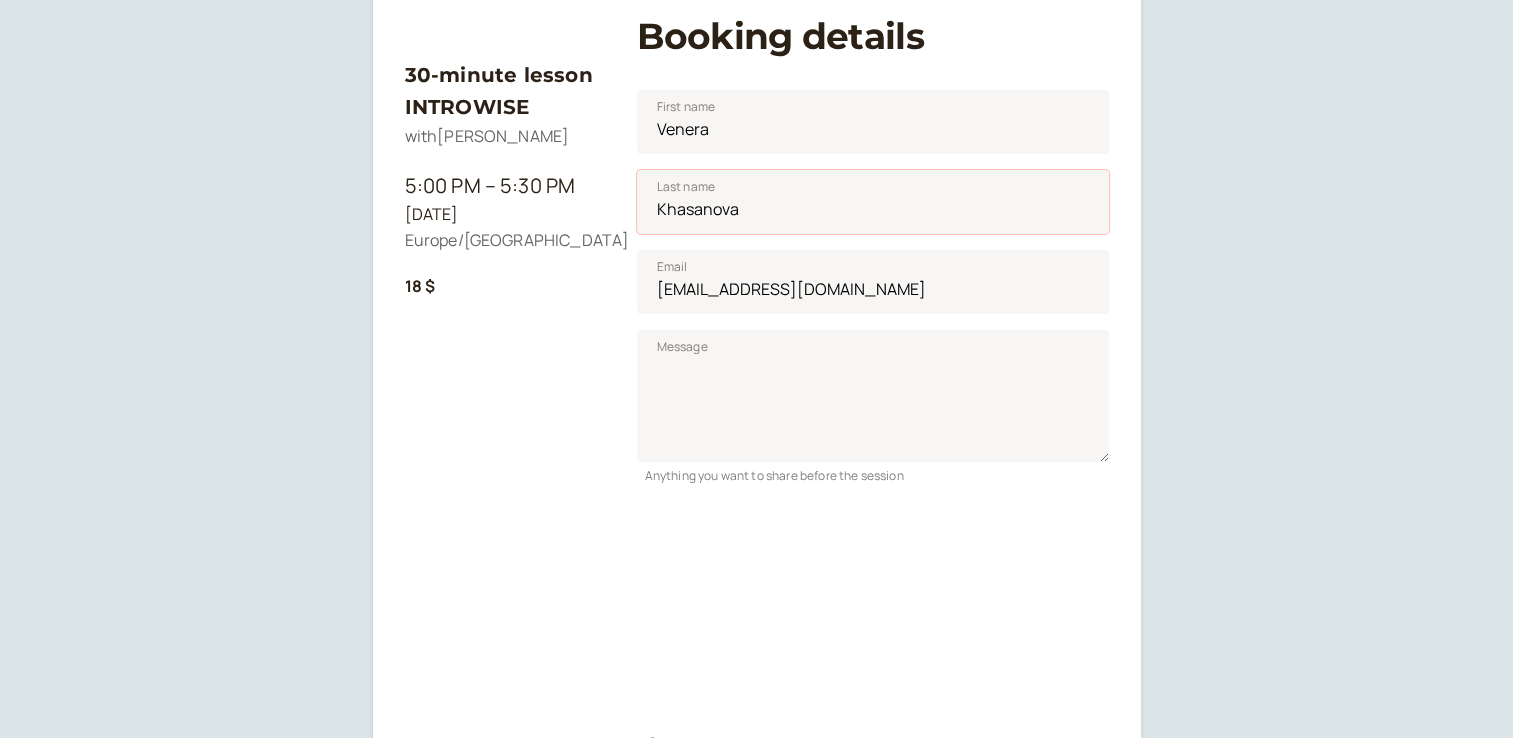 scroll, scrollTop: 348, scrollLeft: 0, axis: vertical 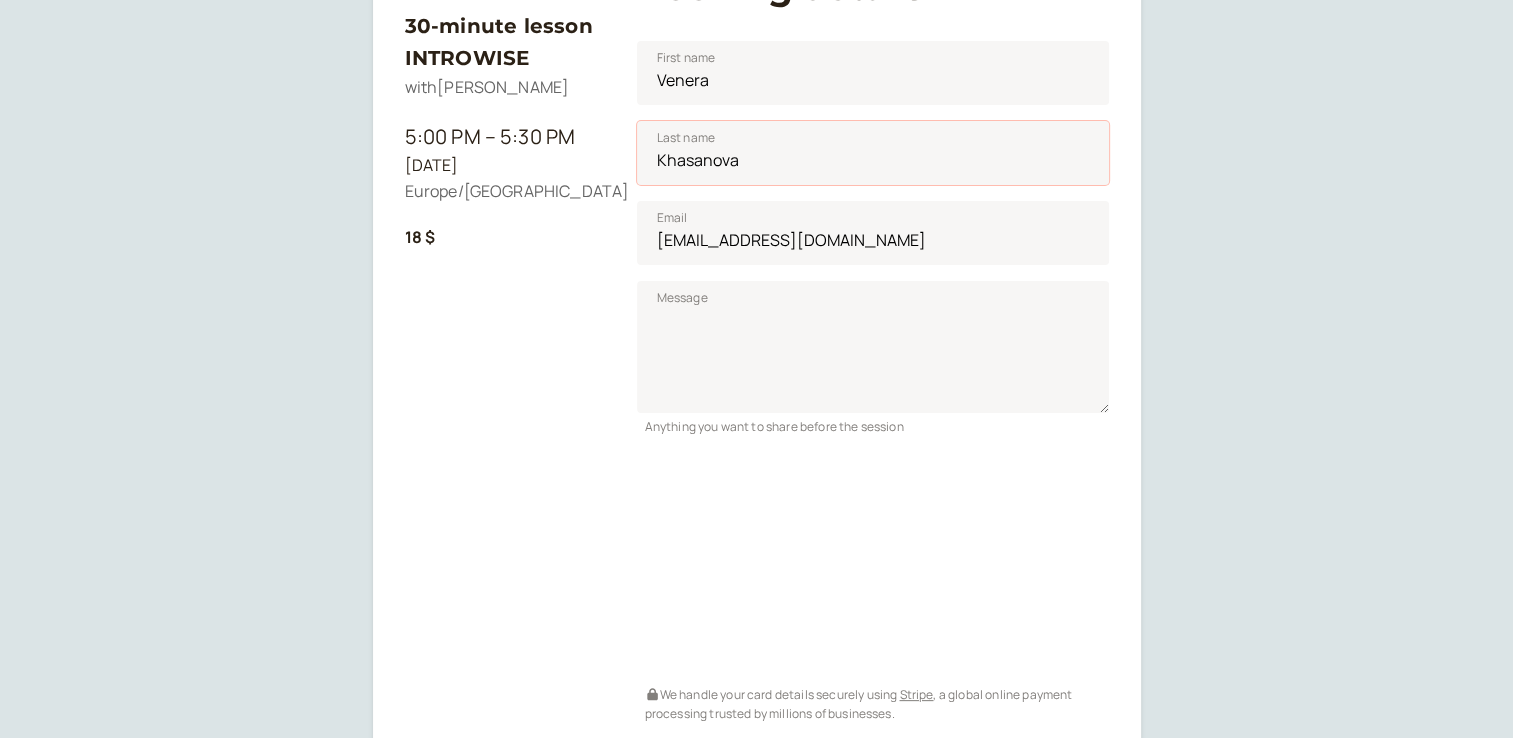 type on "Khasanova" 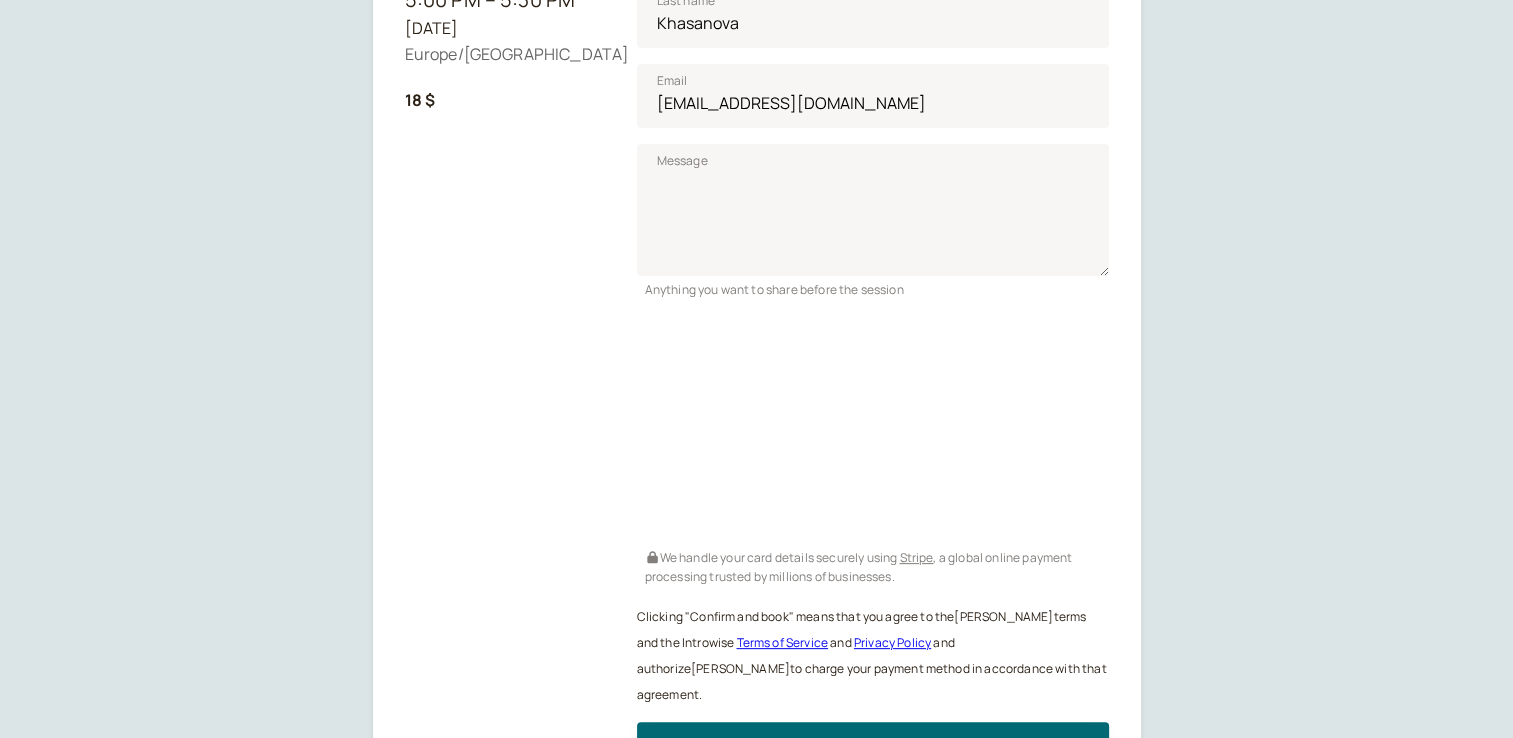 scroll, scrollTop: 648, scrollLeft: 0, axis: vertical 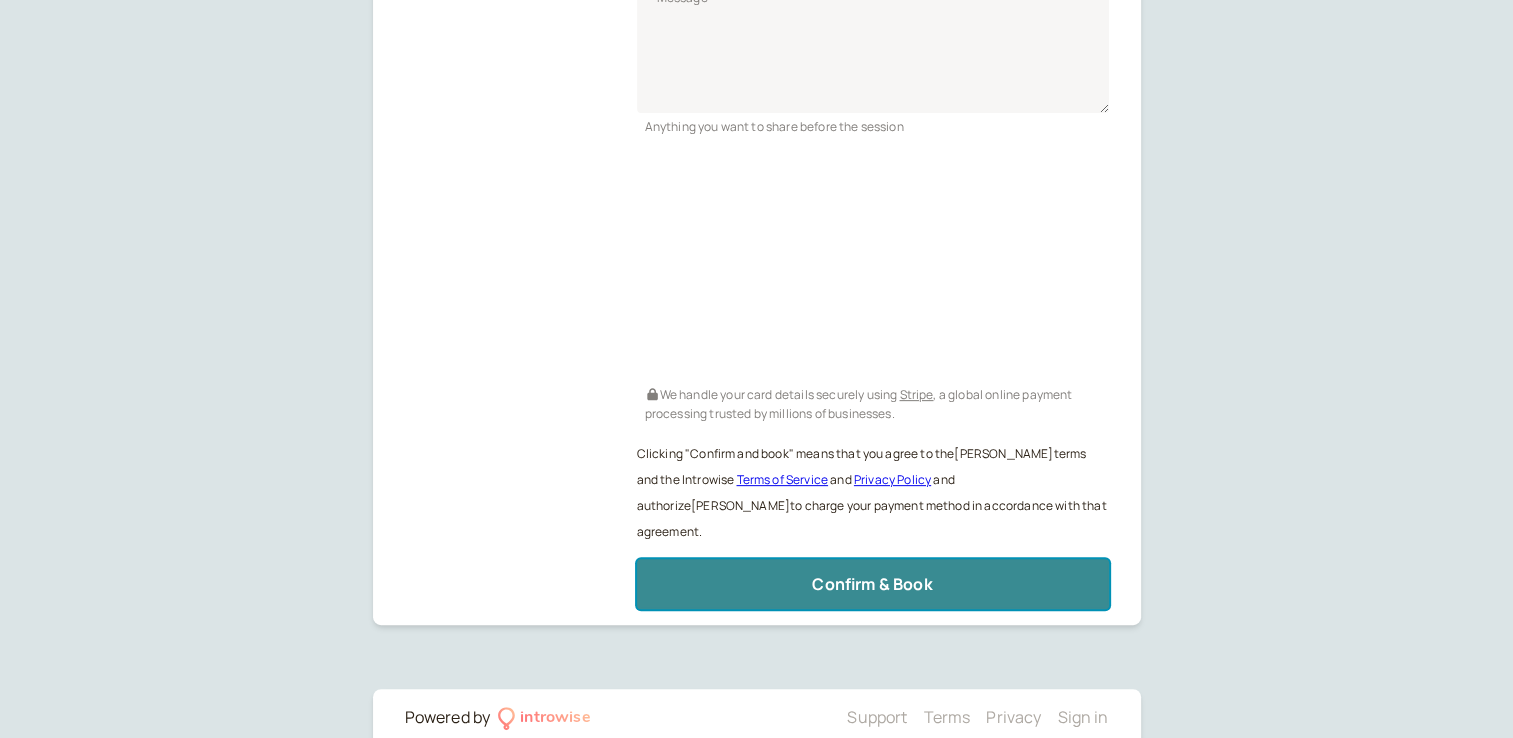 click on "Confirm & Book" at bounding box center [872, 584] 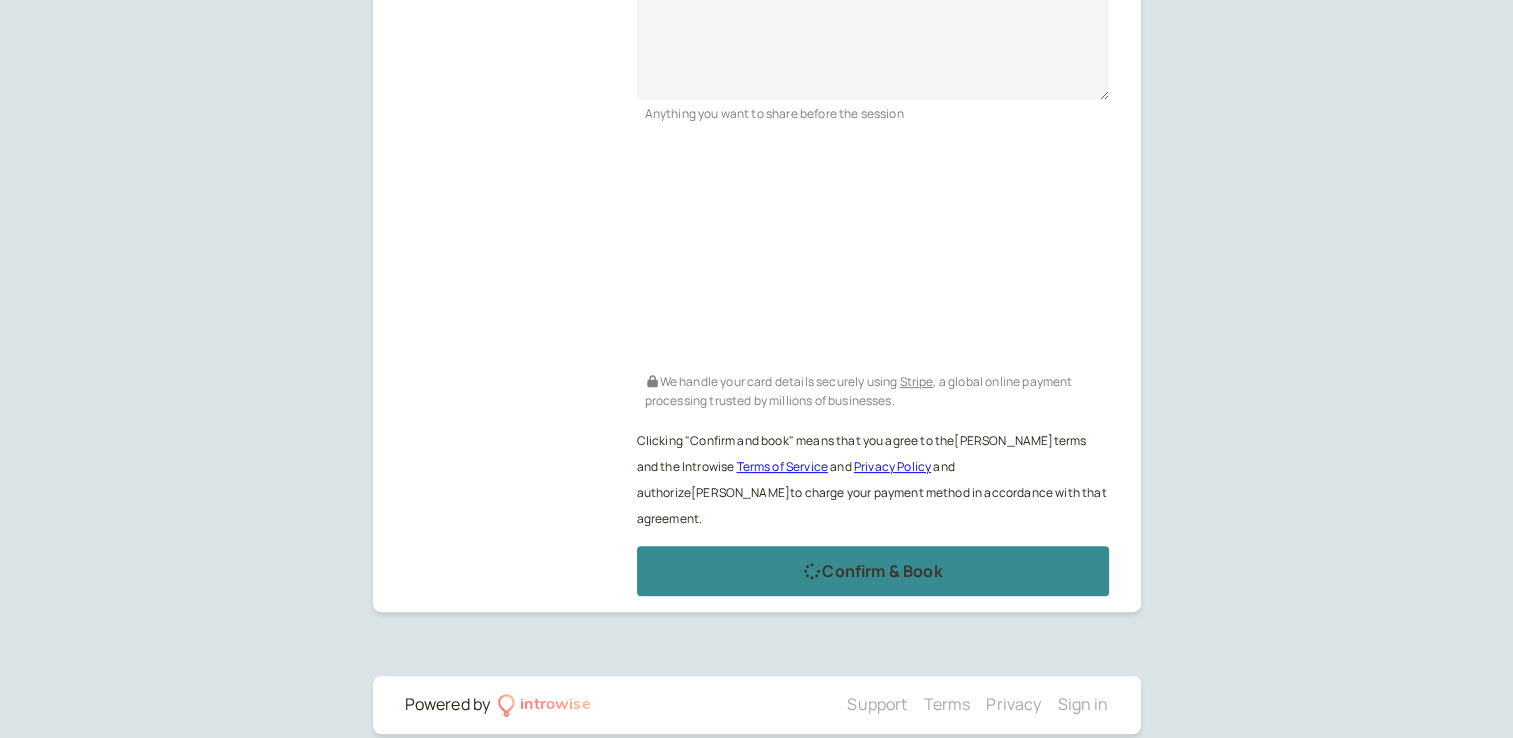 scroll, scrollTop: 154, scrollLeft: 0, axis: vertical 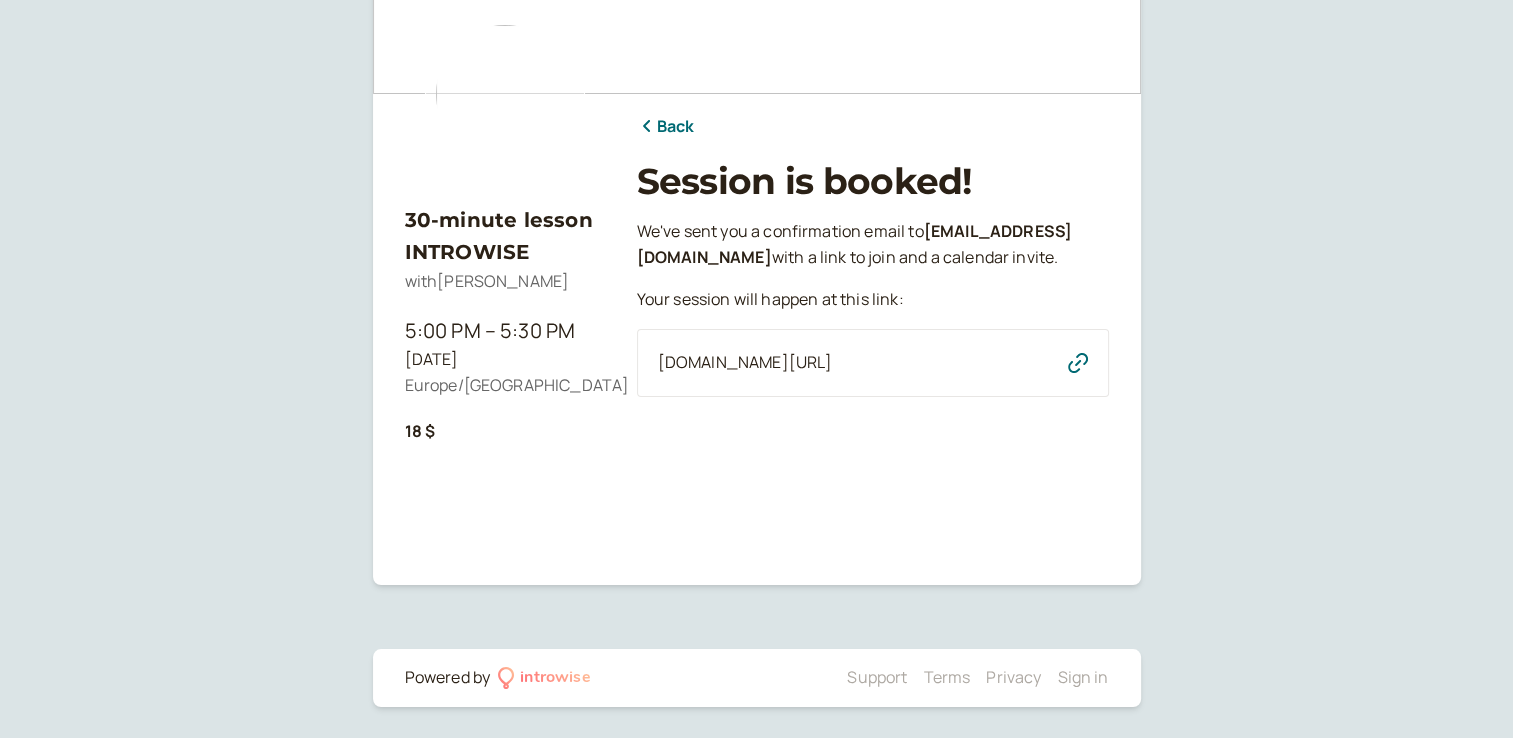 click 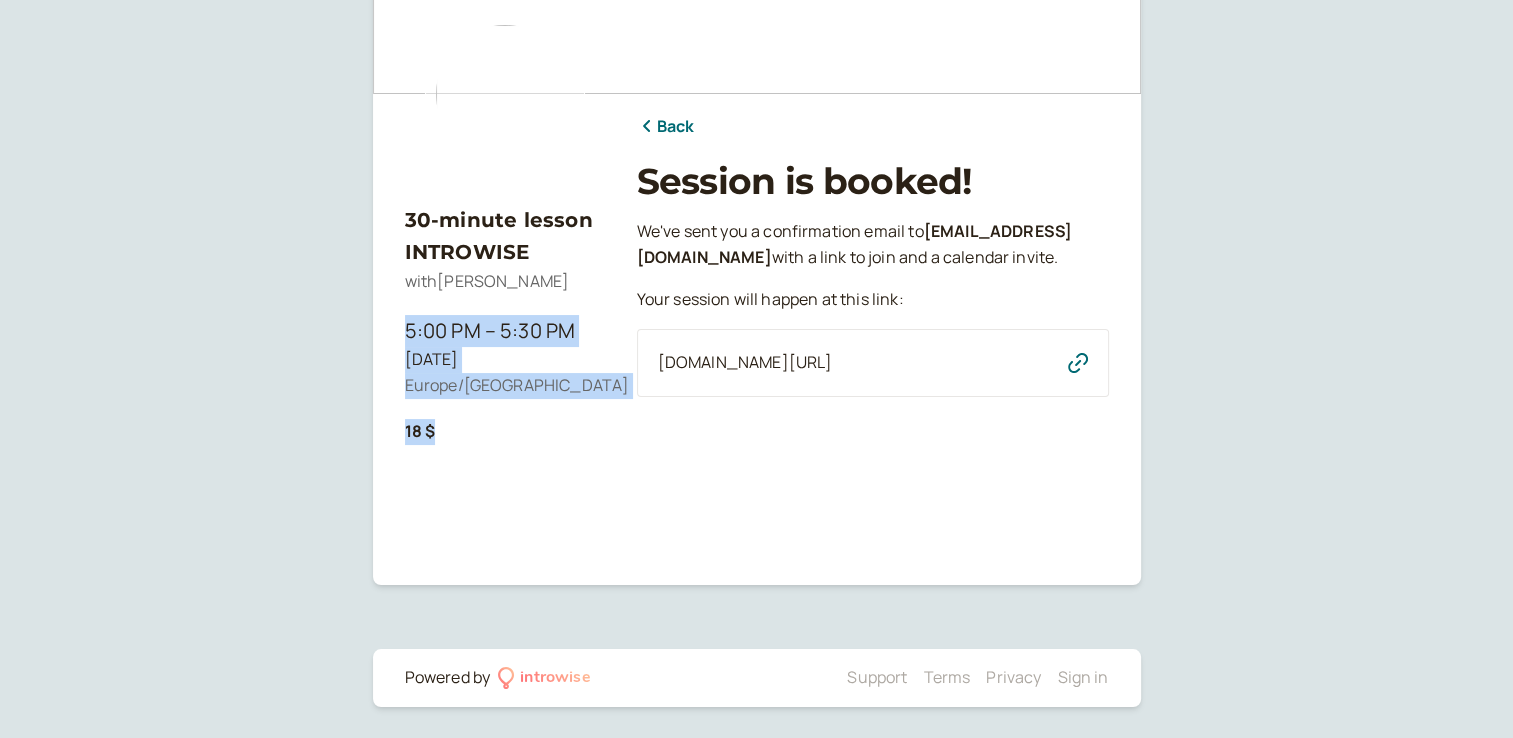 drag, startPoint x: 489, startPoint y: 432, endPoint x: 408, endPoint y: 338, distance: 124.08465 